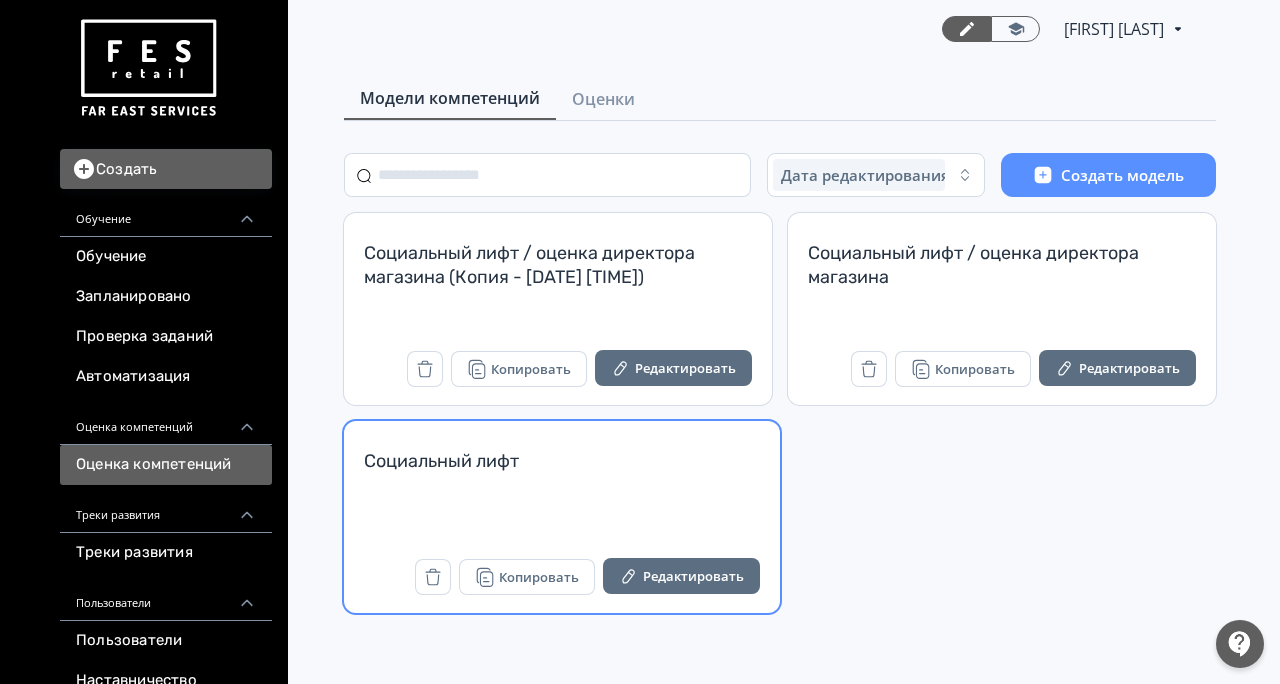 scroll, scrollTop: 0, scrollLeft: 0, axis: both 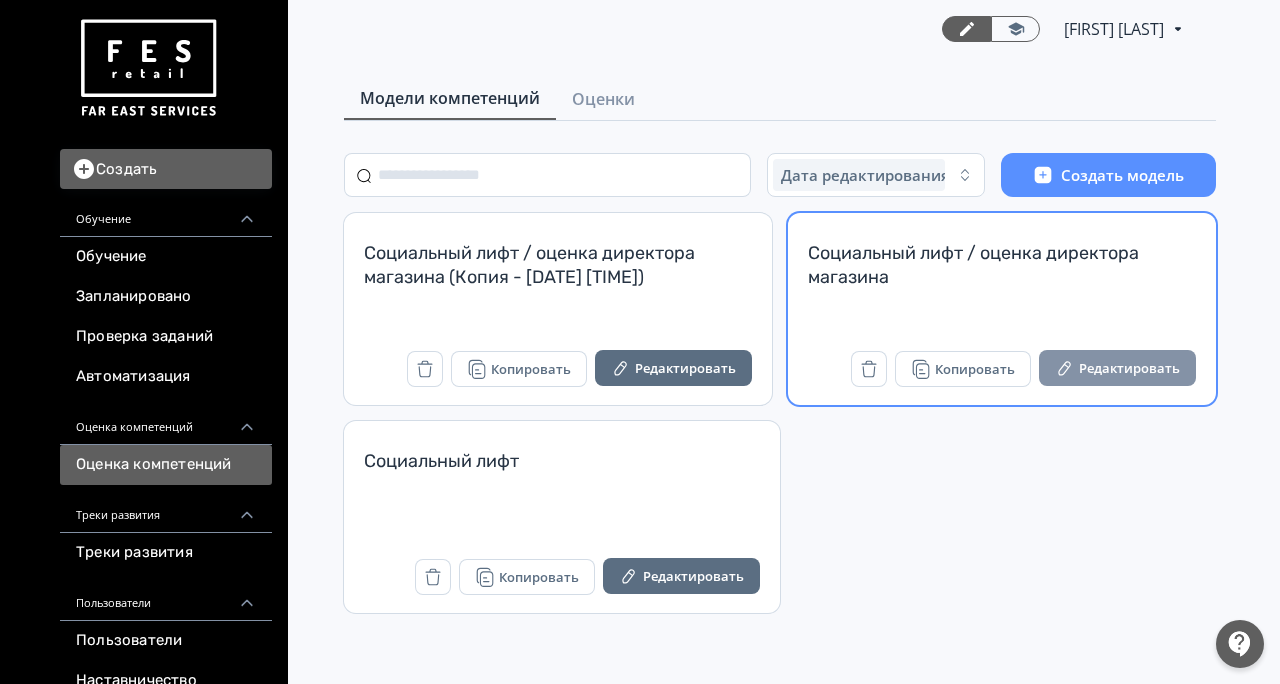 click on "Редактировать" at bounding box center [1117, 368] 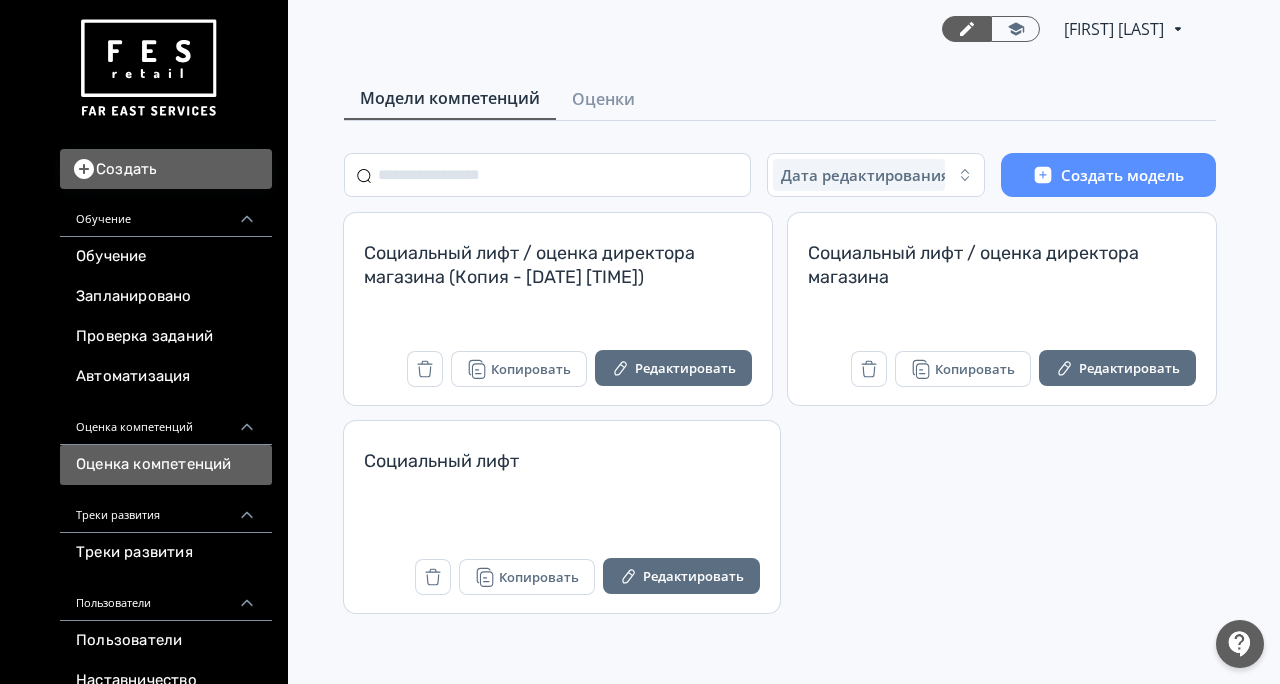 scroll, scrollTop: 0, scrollLeft: 0, axis: both 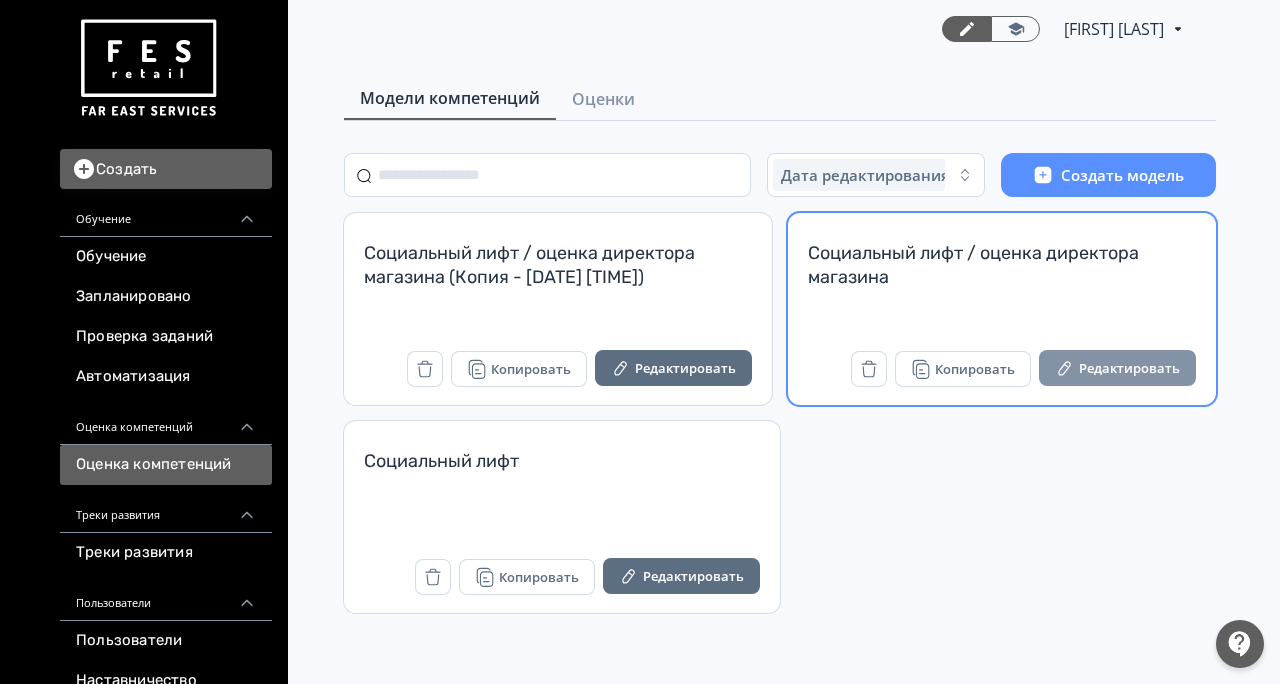 click on "Редактировать" at bounding box center (1117, 368) 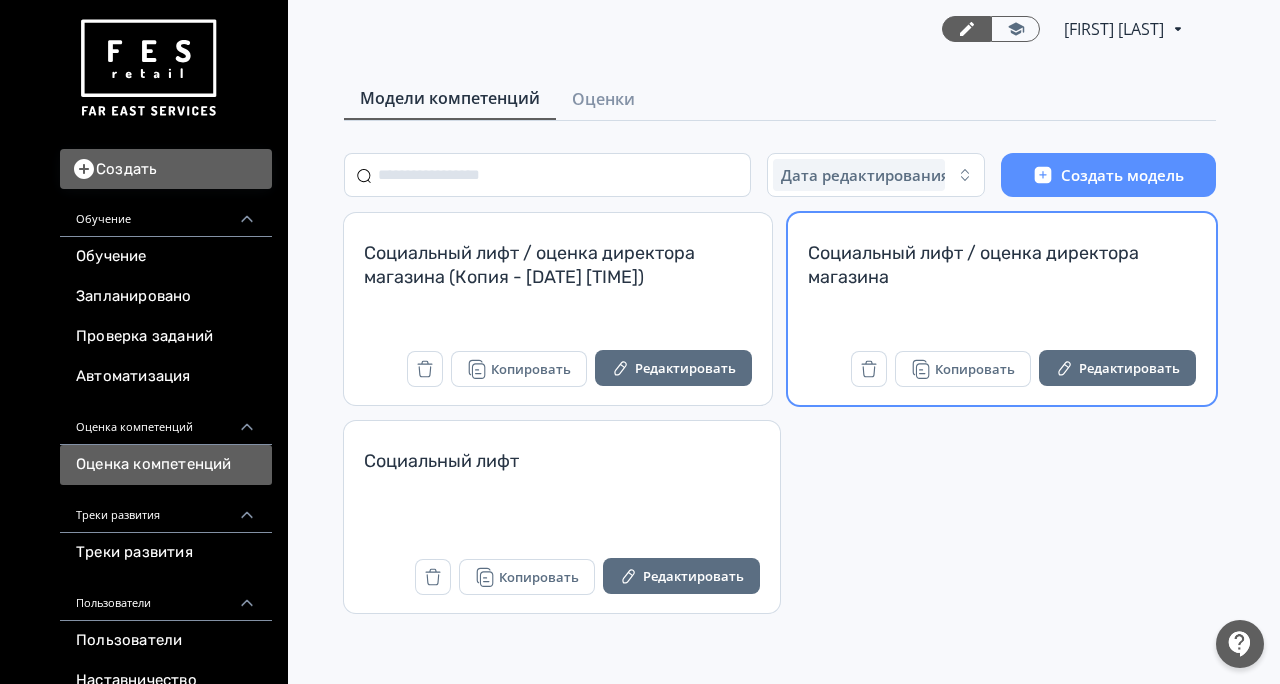 scroll, scrollTop: 0, scrollLeft: 0, axis: both 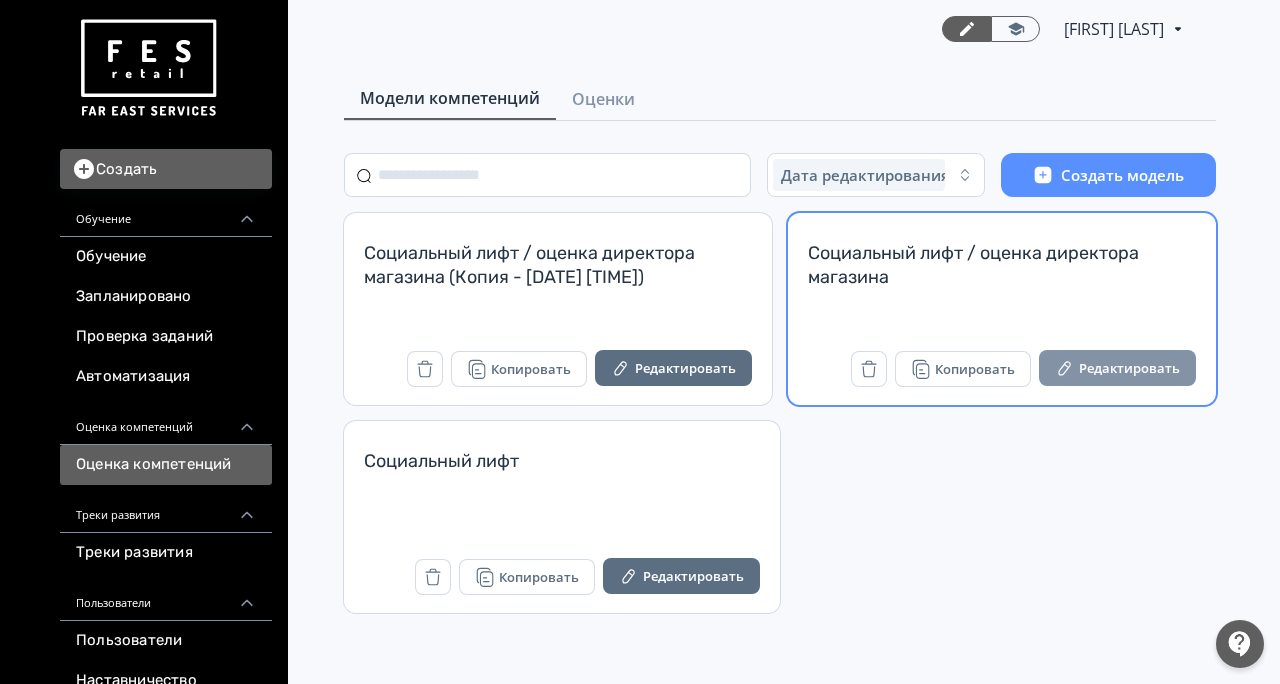 click on "Редактировать" at bounding box center [1117, 368] 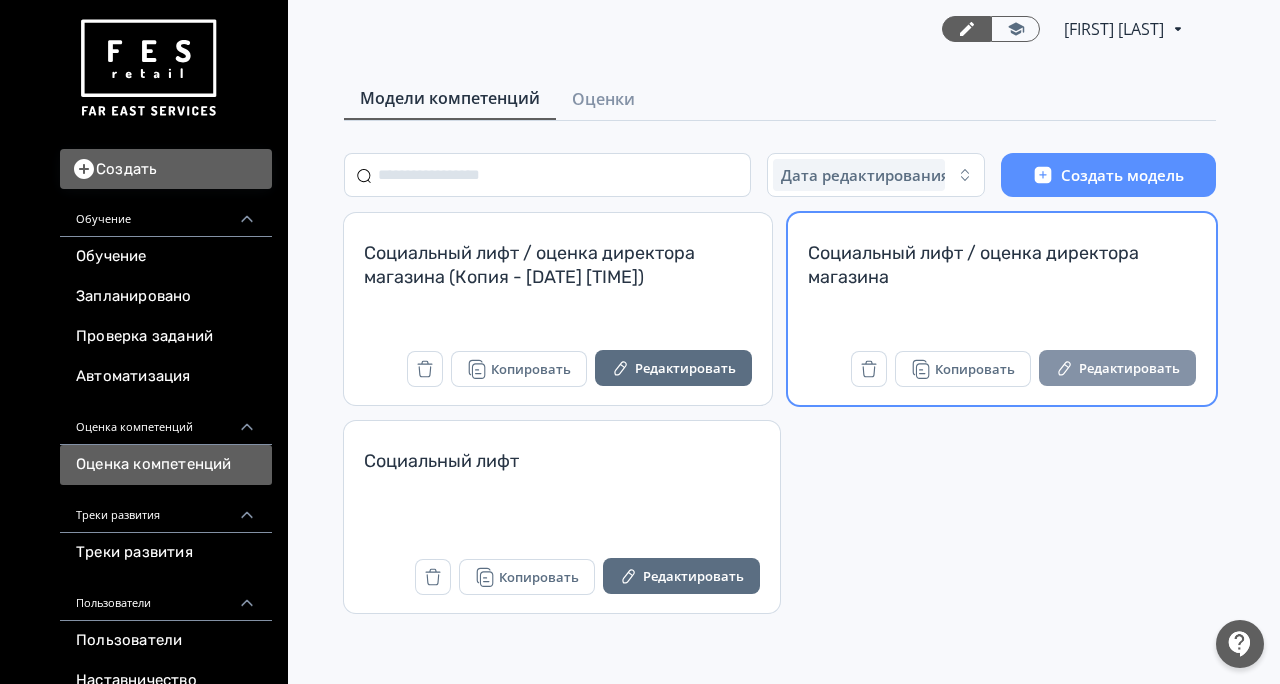 scroll, scrollTop: 0, scrollLeft: 0, axis: both 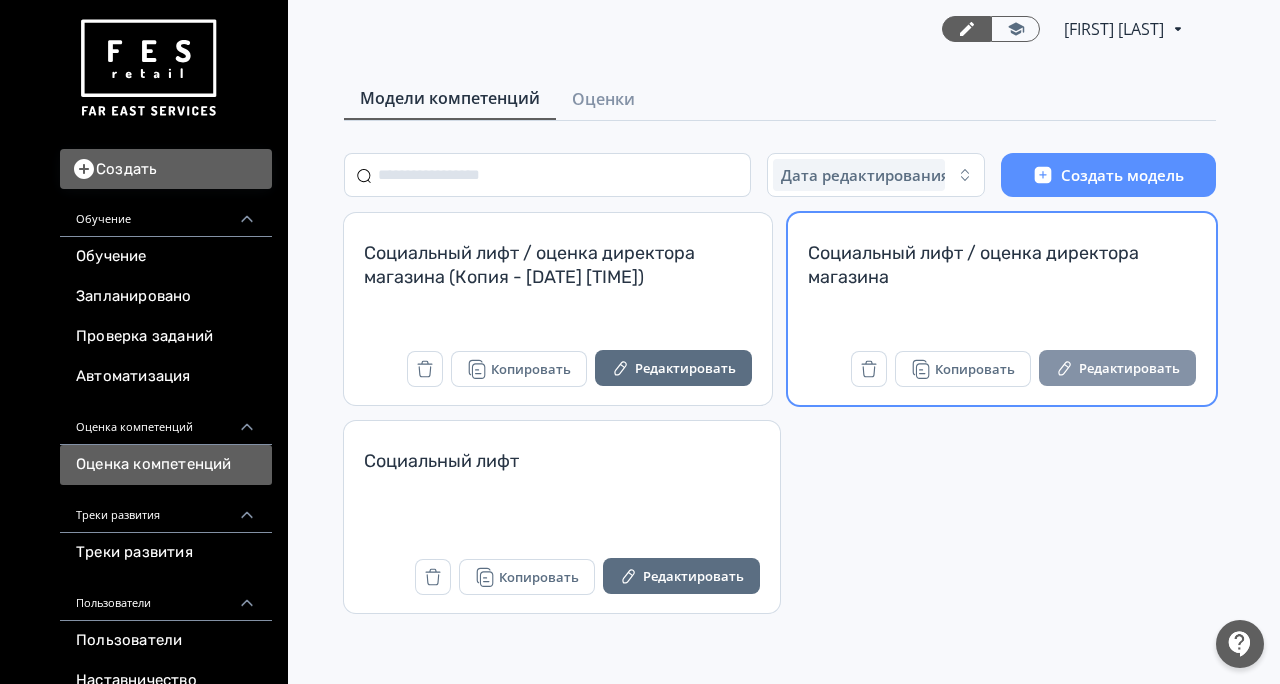 click on "Редактировать" at bounding box center (1117, 368) 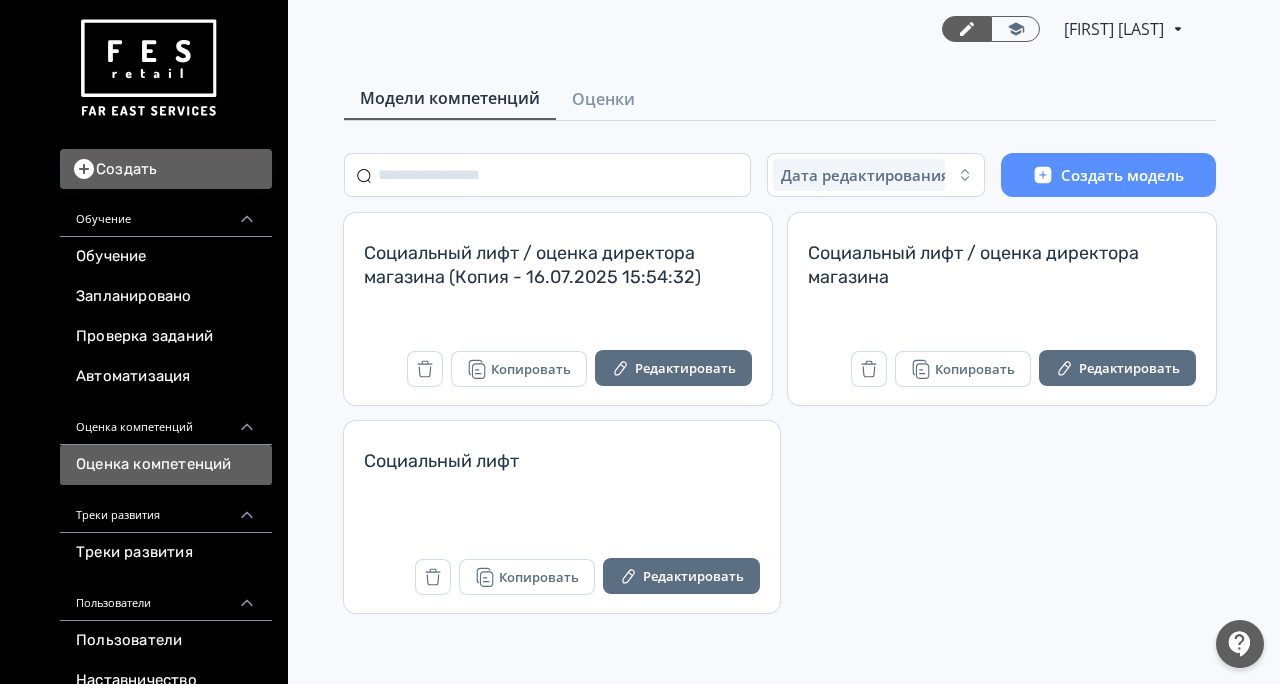 scroll, scrollTop: 0, scrollLeft: 0, axis: both 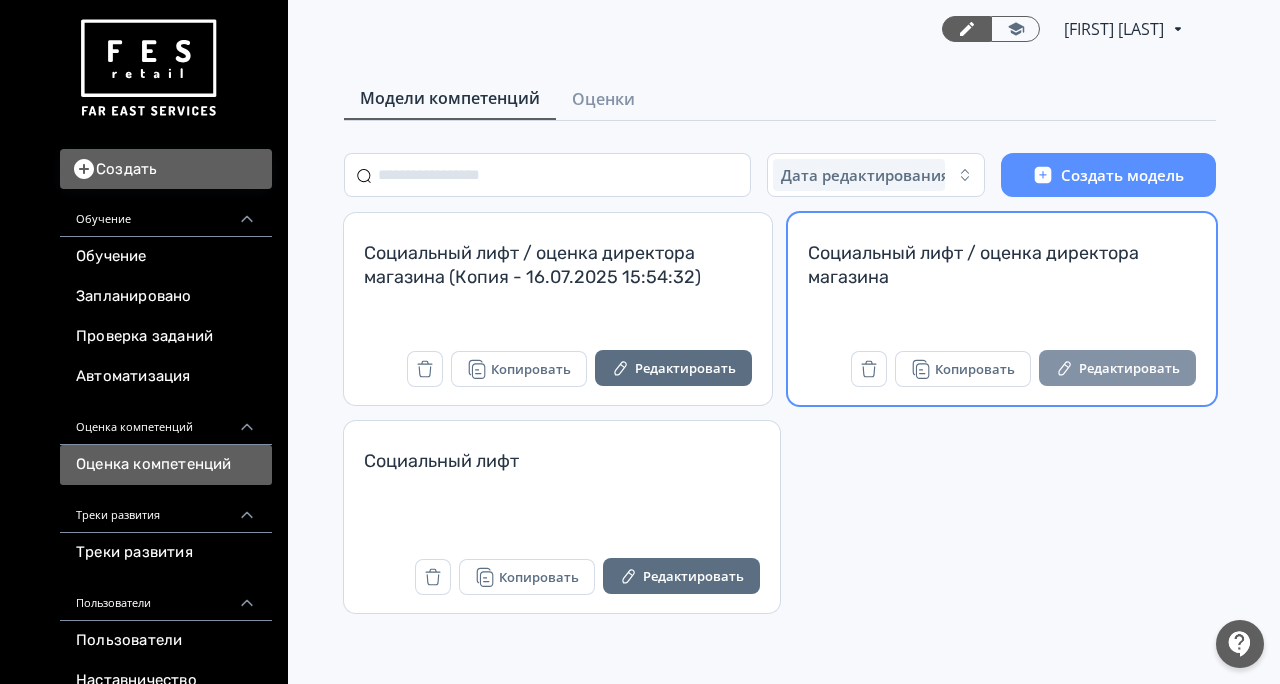 click on "Редактировать" at bounding box center [1117, 368] 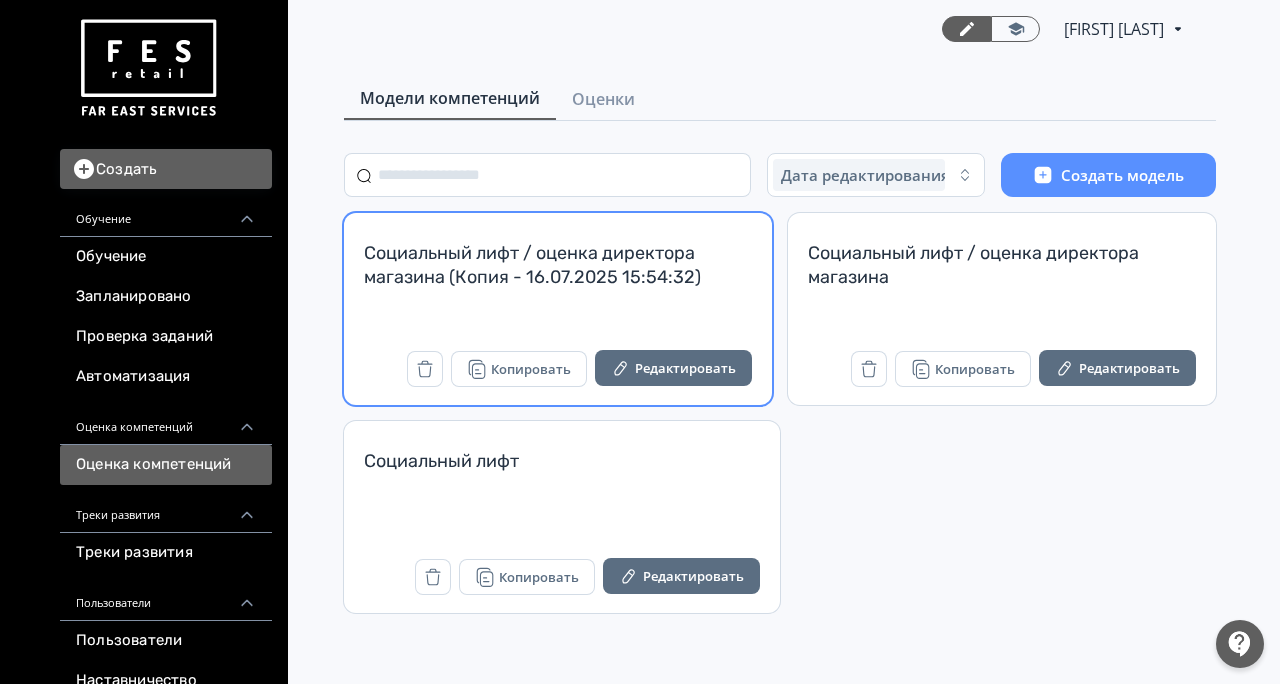 scroll, scrollTop: 0, scrollLeft: 0, axis: both 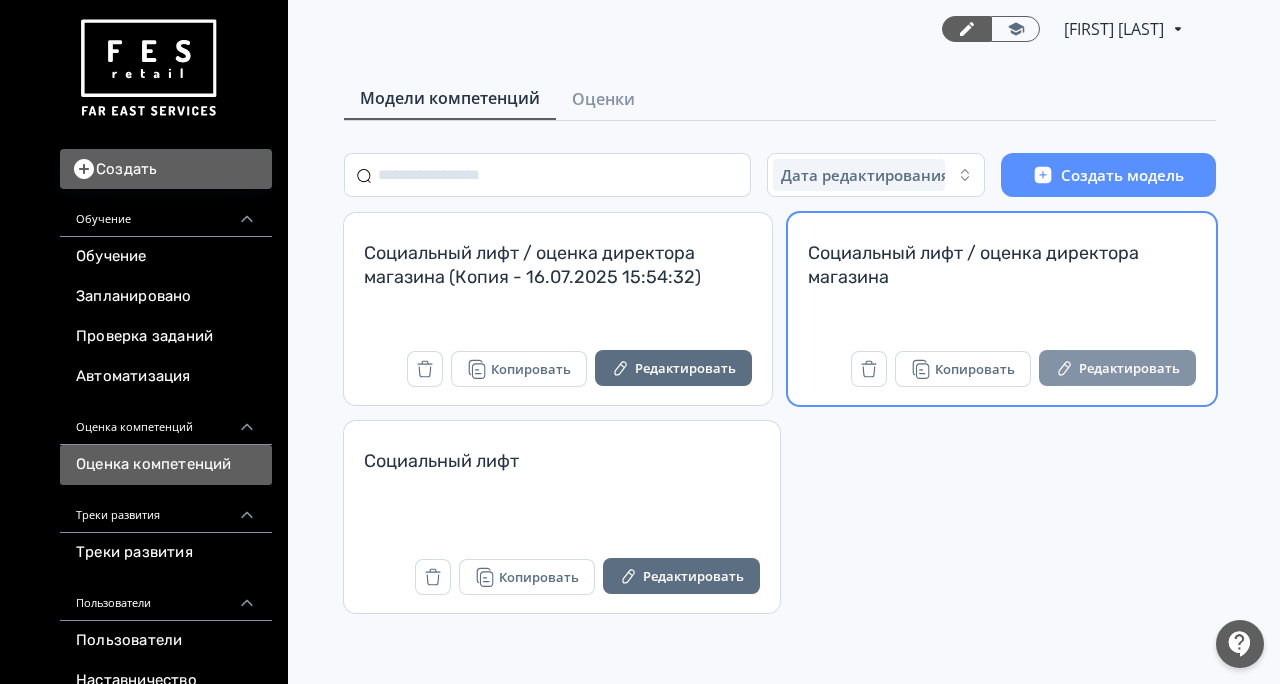 click on "Редактировать" at bounding box center (1117, 368) 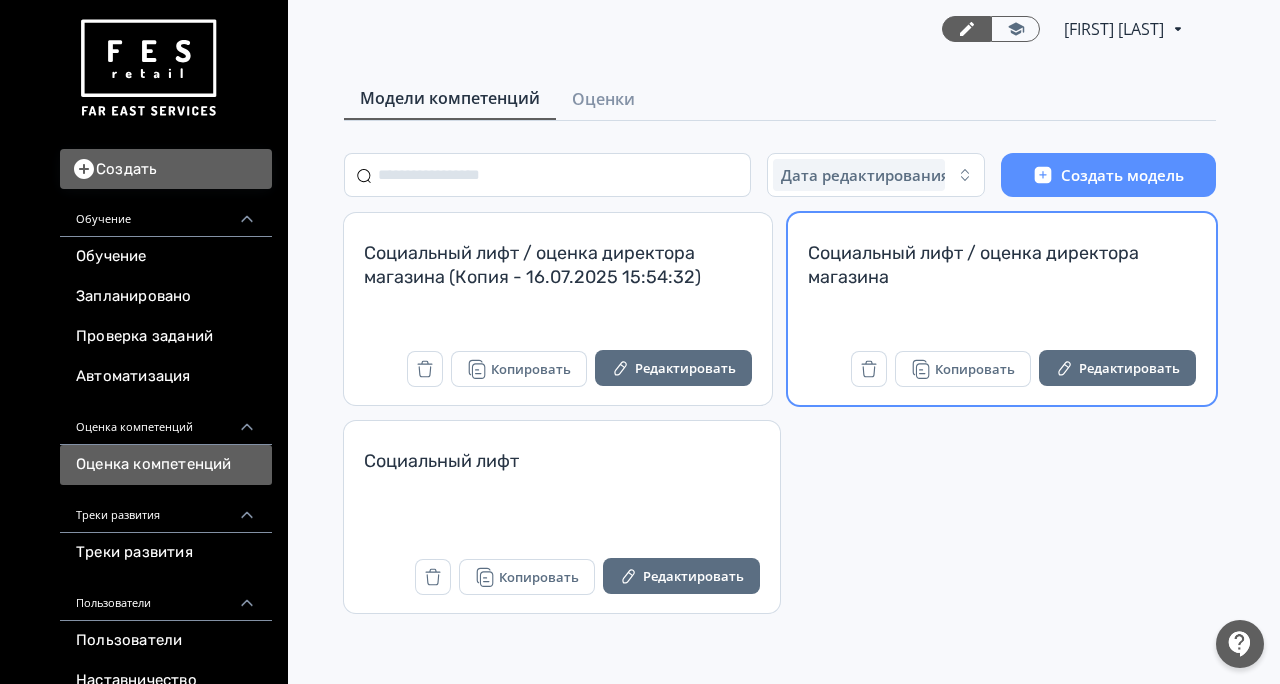 scroll, scrollTop: 0, scrollLeft: 0, axis: both 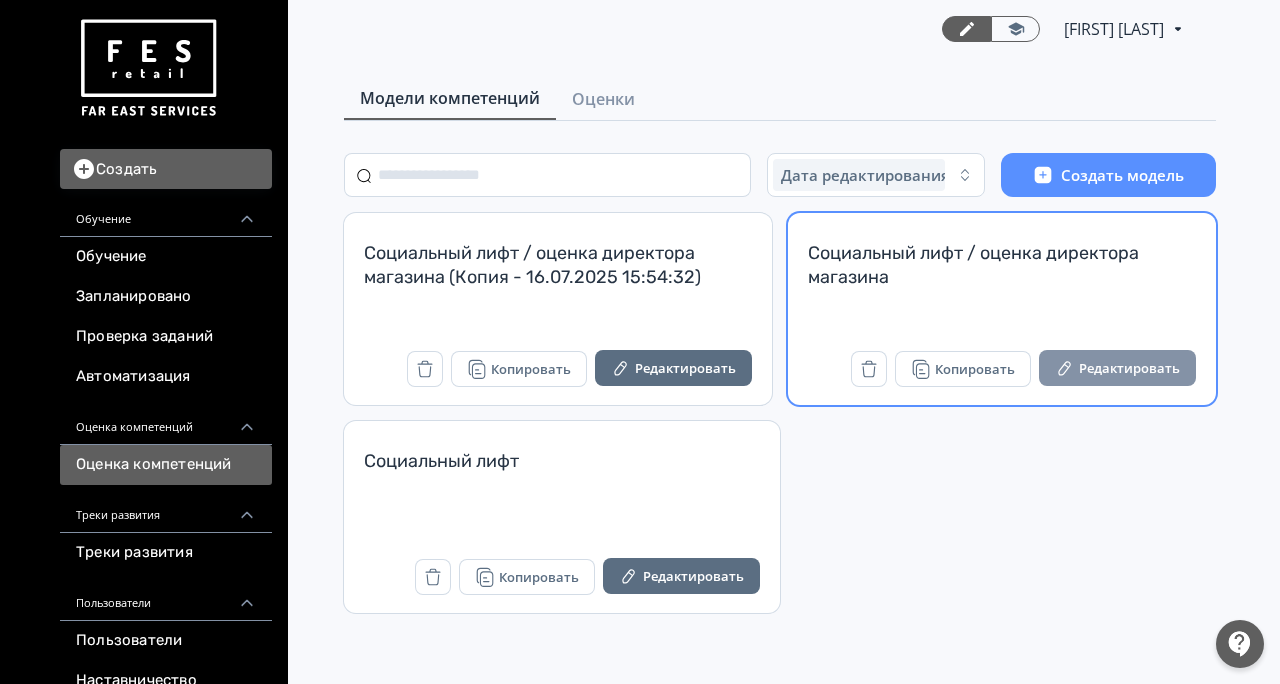 click on "Редактировать" at bounding box center (1117, 368) 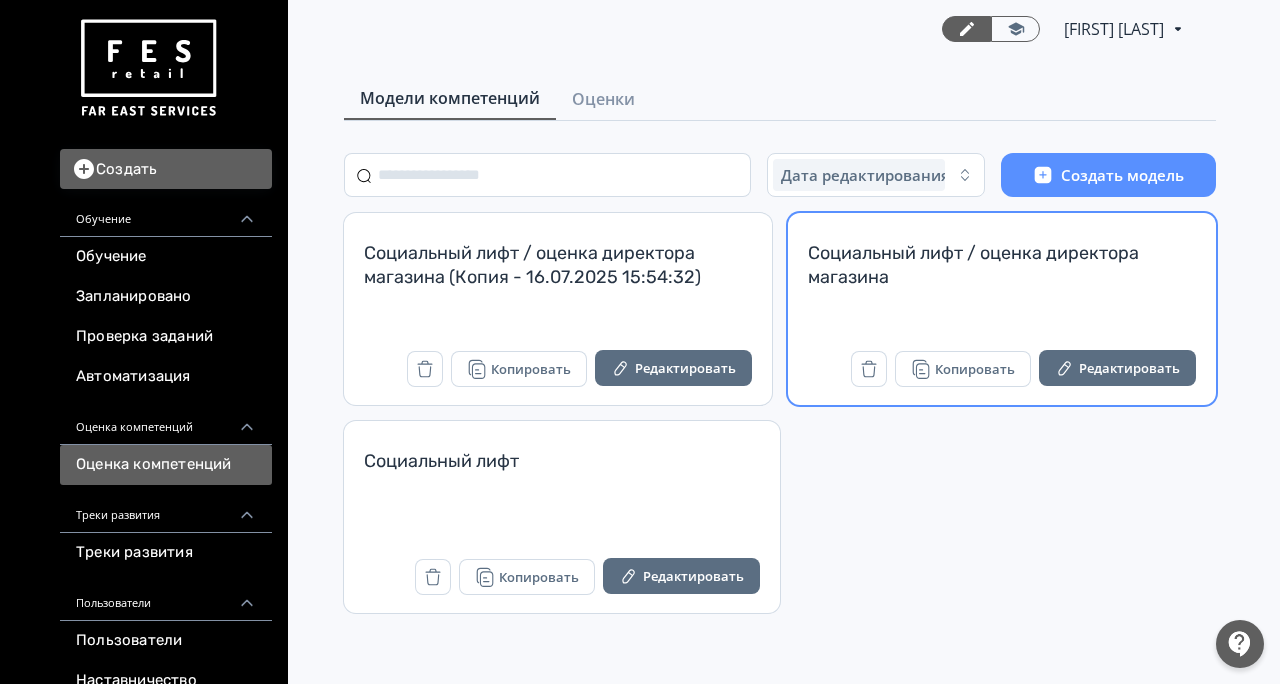 scroll, scrollTop: 0, scrollLeft: 0, axis: both 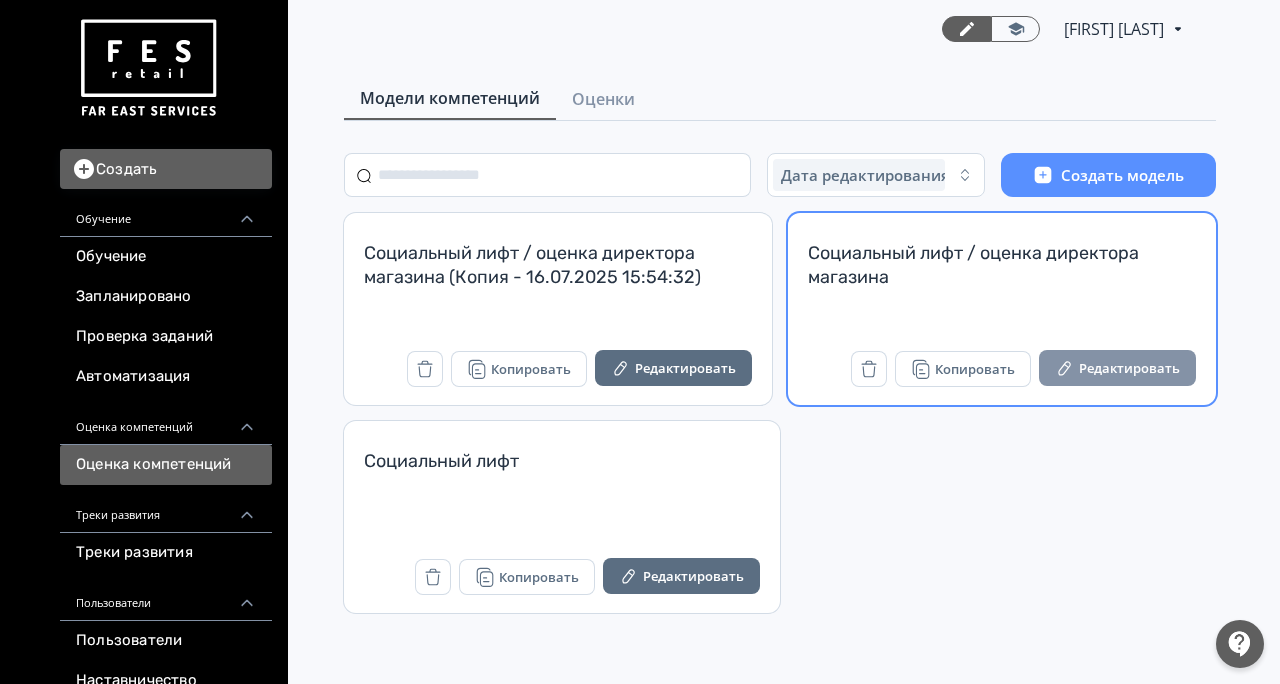 click on "Редактировать" at bounding box center [1117, 368] 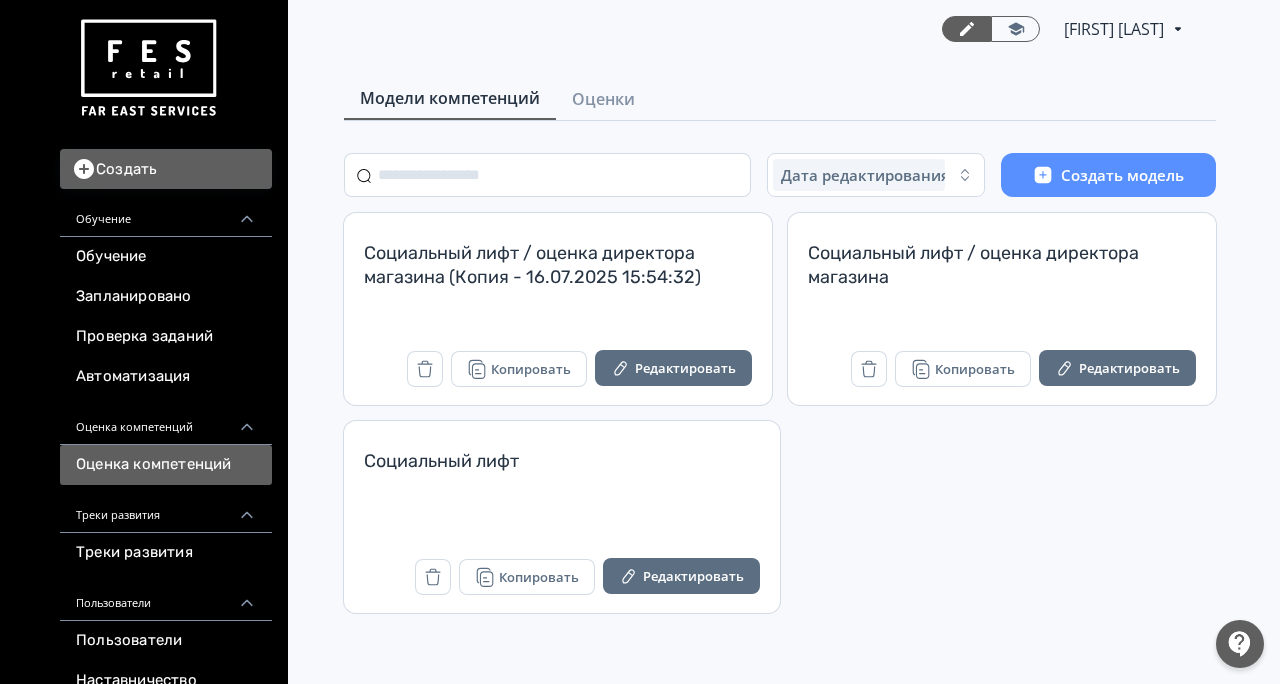 scroll, scrollTop: 0, scrollLeft: 0, axis: both 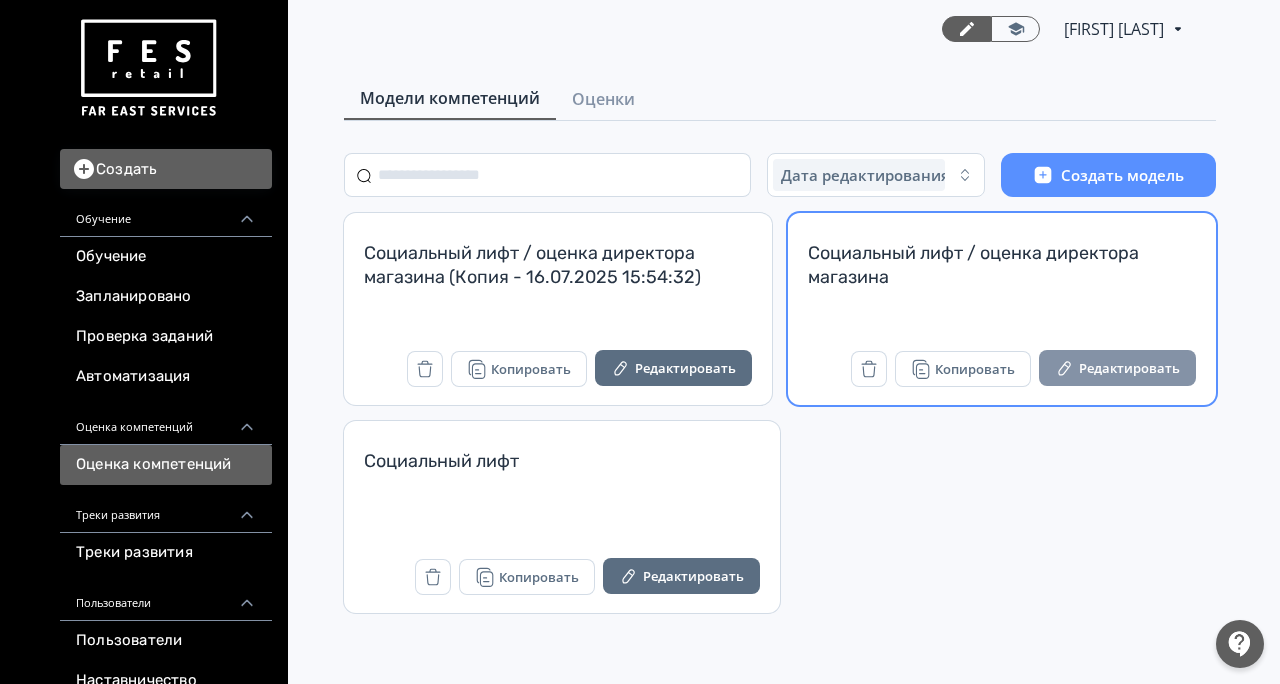 click on "Редактировать" at bounding box center [1117, 368] 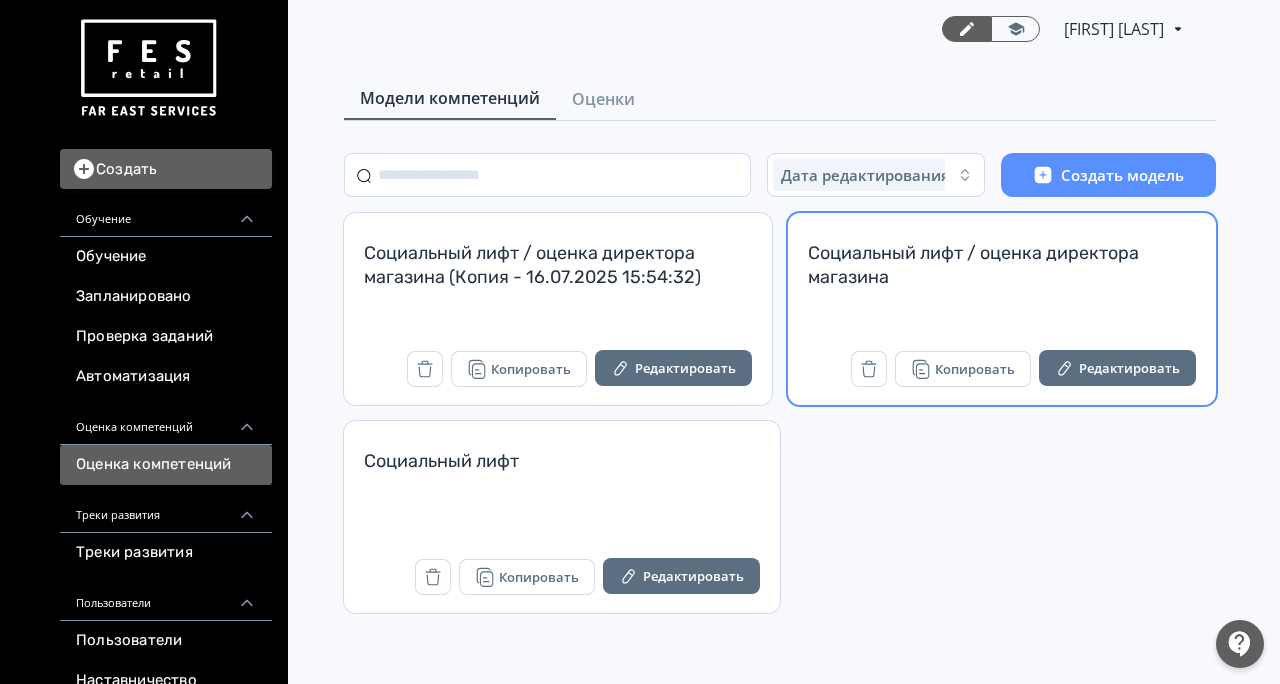 scroll, scrollTop: 0, scrollLeft: 0, axis: both 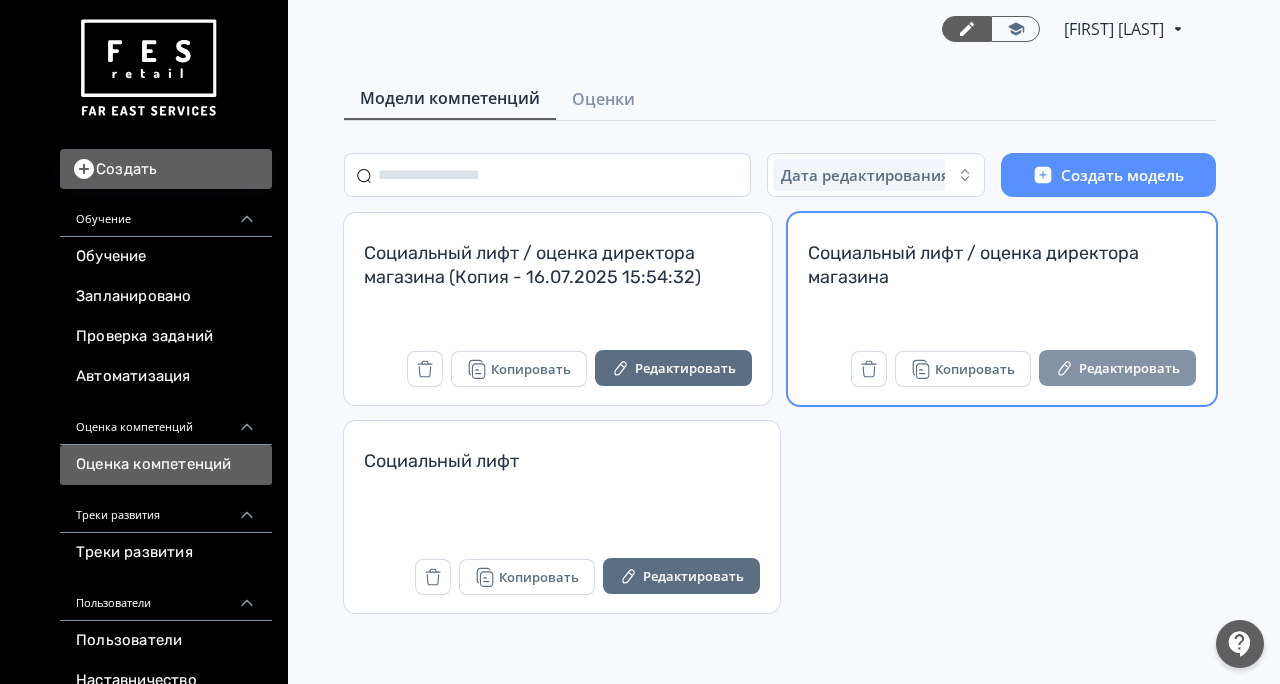 click on "Редактировать" at bounding box center [1117, 368] 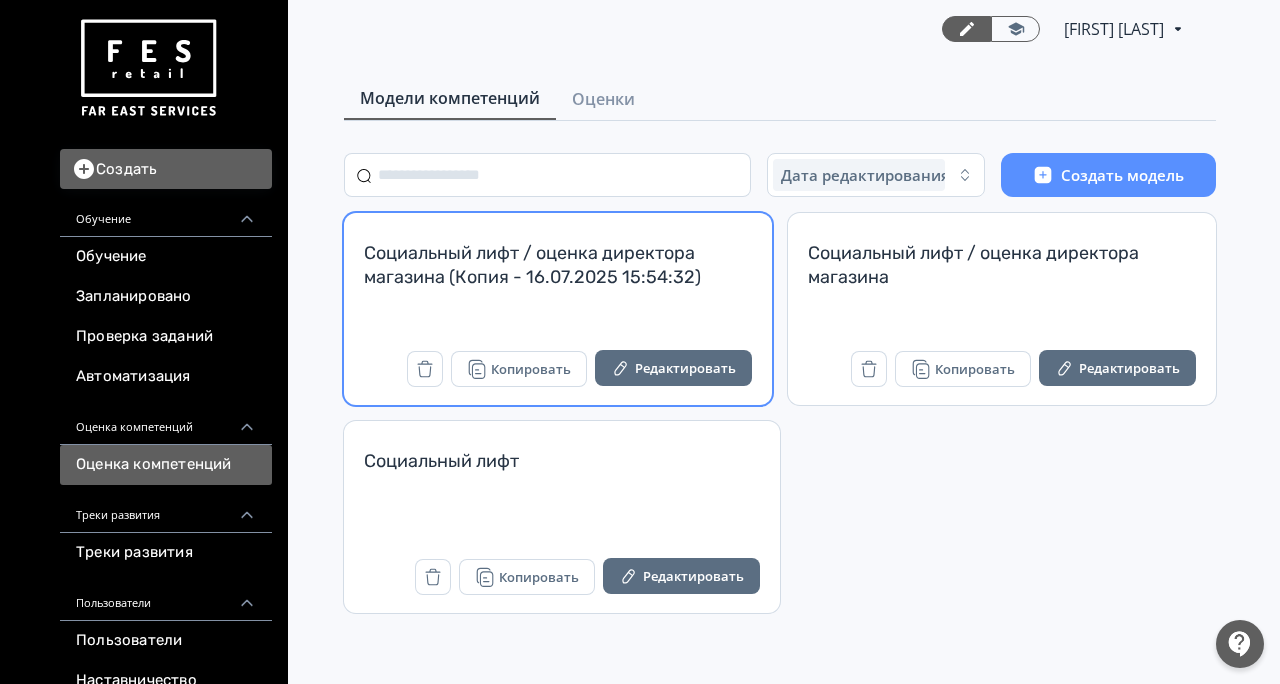 scroll, scrollTop: 0, scrollLeft: 0, axis: both 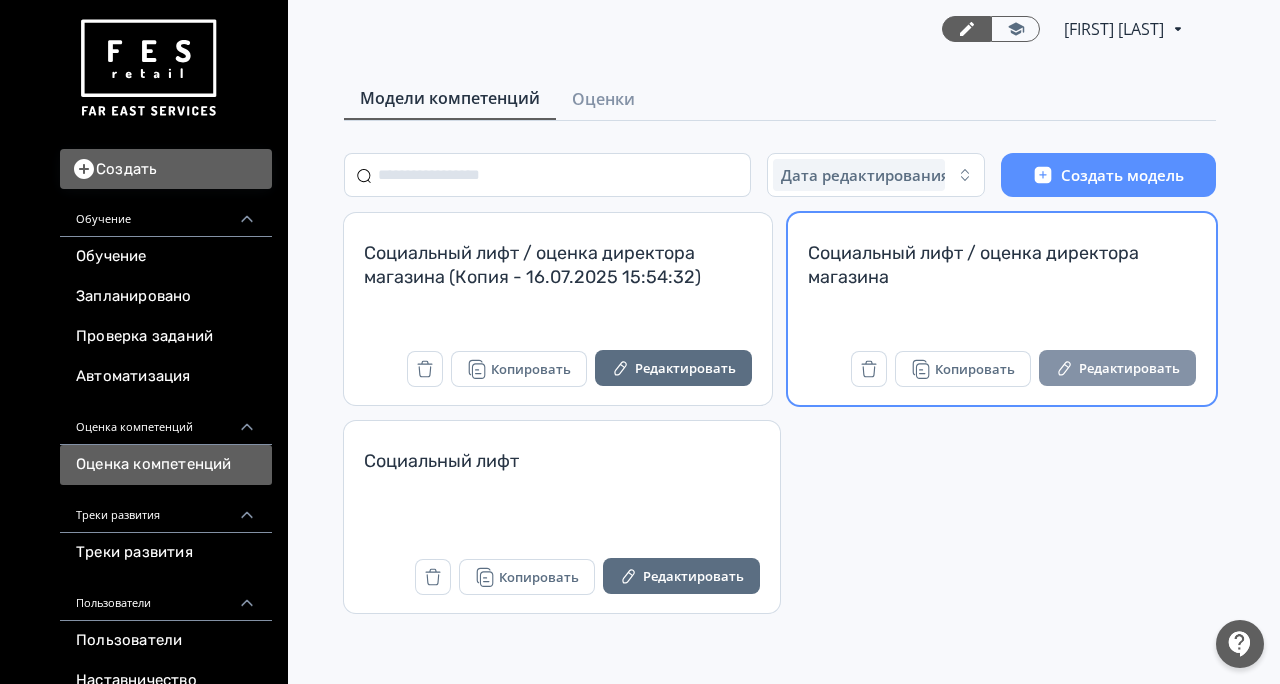 click on "Редактировать" at bounding box center [1117, 368] 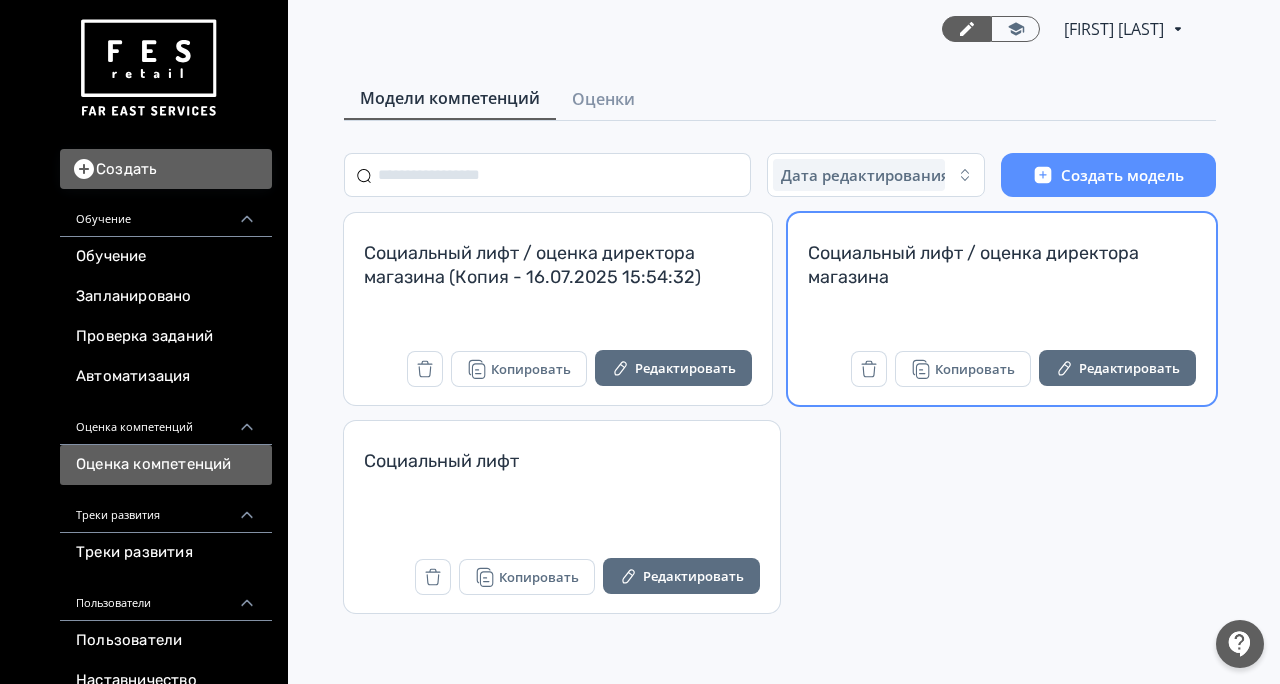 scroll, scrollTop: 0, scrollLeft: 0, axis: both 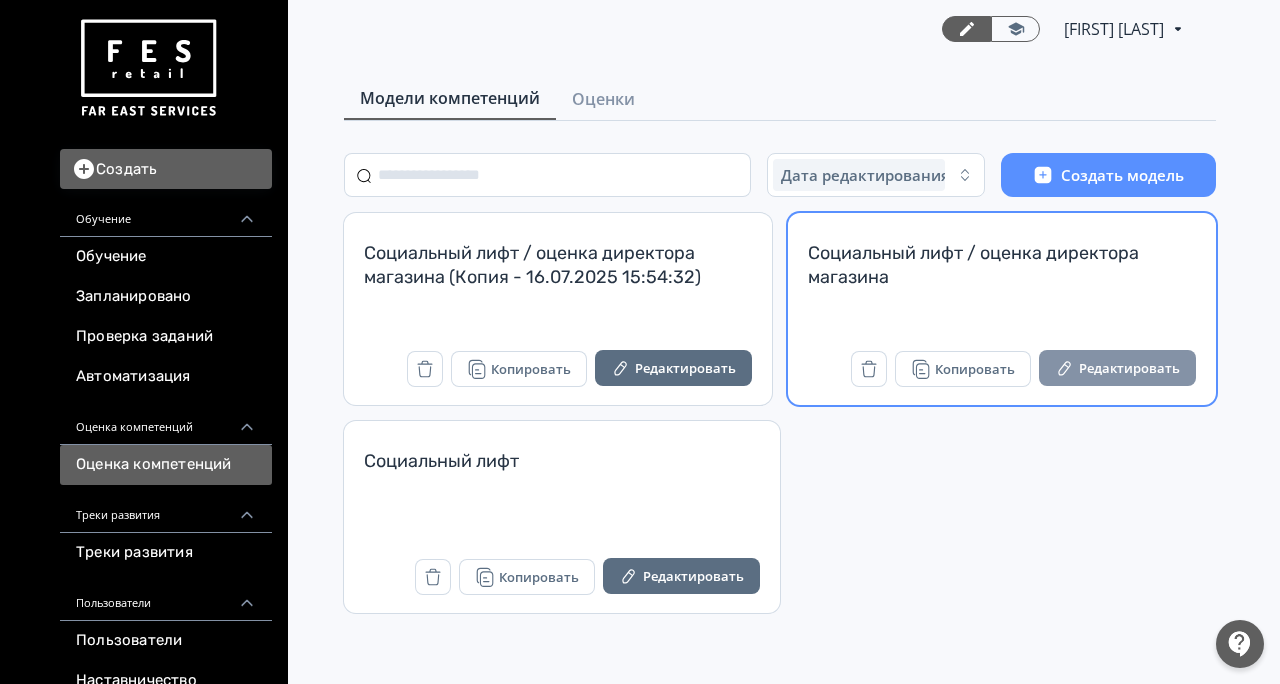 click on "Редактировать" at bounding box center [1117, 368] 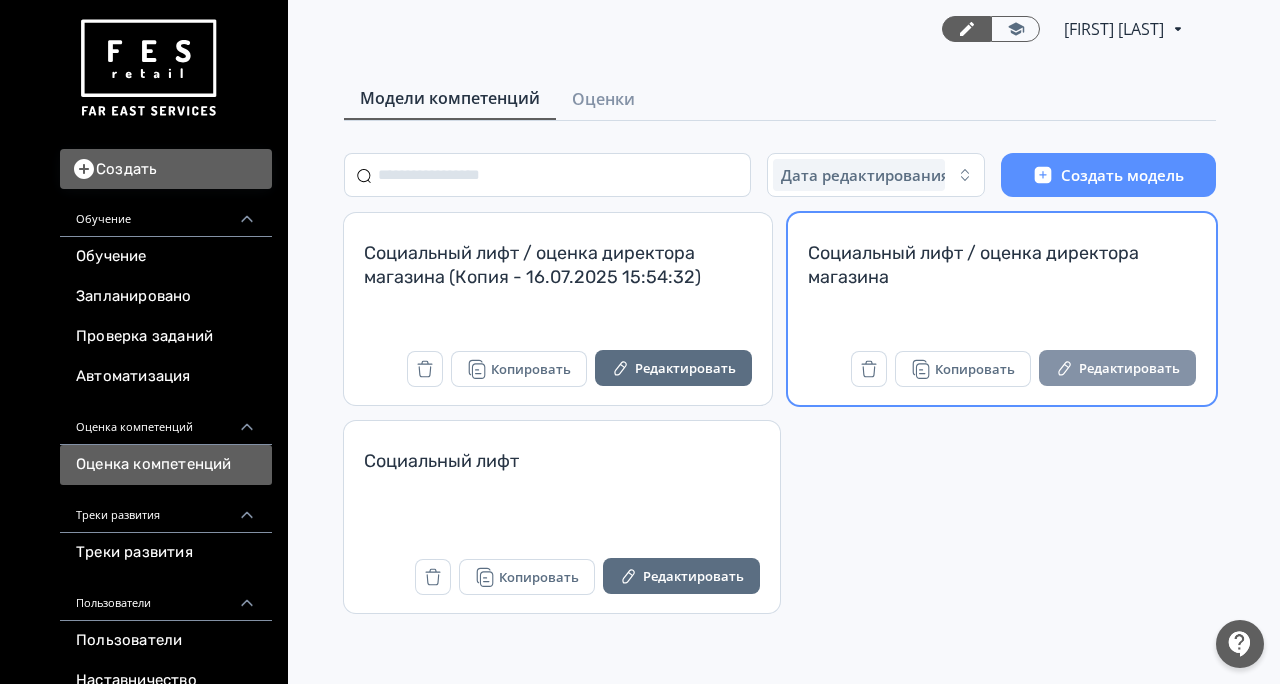 scroll, scrollTop: 0, scrollLeft: 0, axis: both 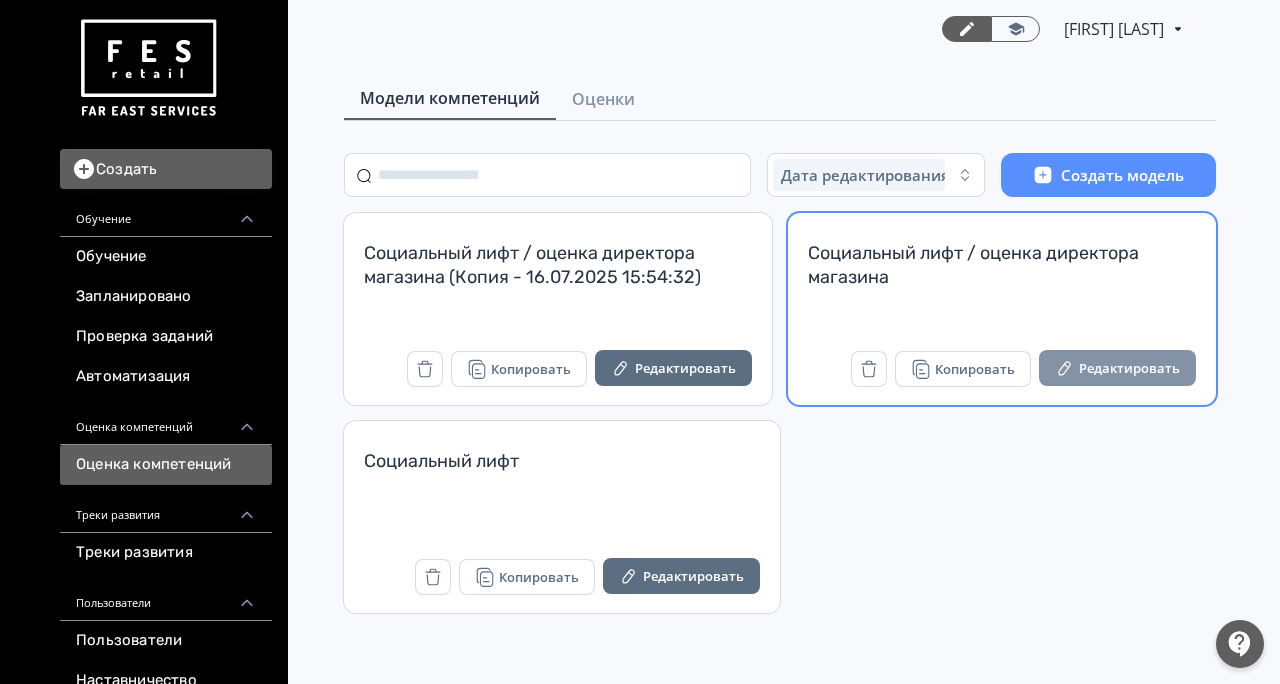 click on "Редактировать" at bounding box center [1117, 368] 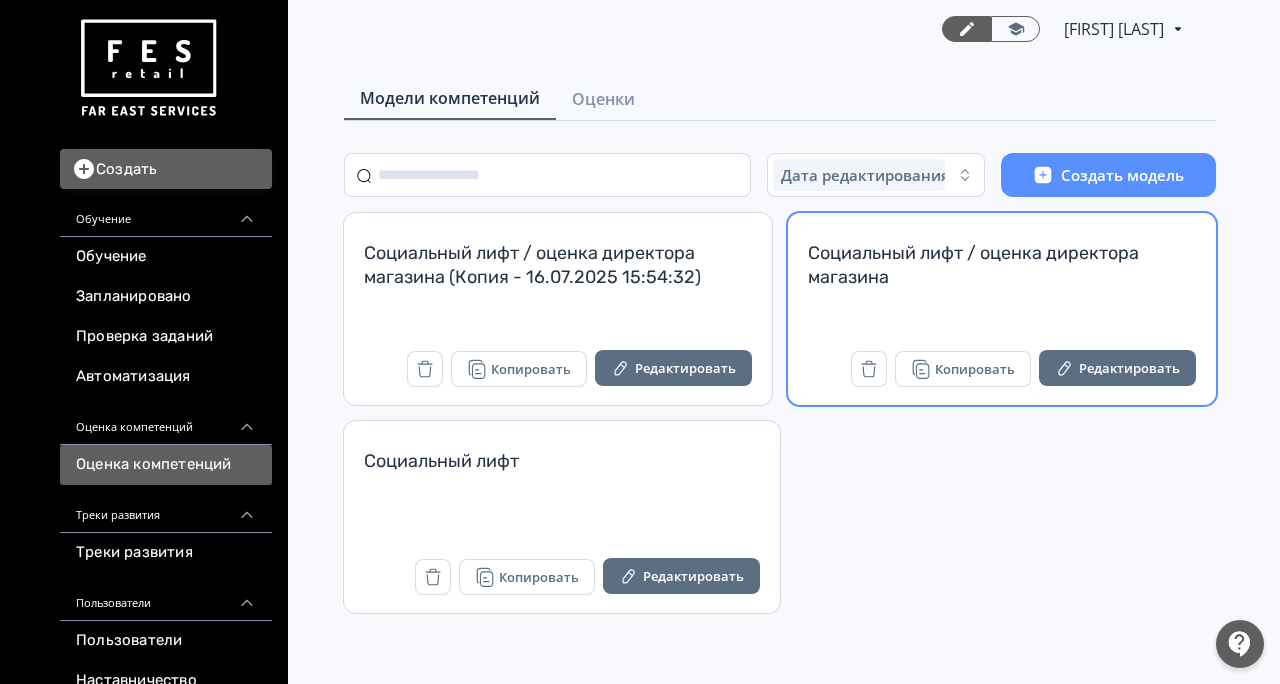 scroll, scrollTop: 0, scrollLeft: 0, axis: both 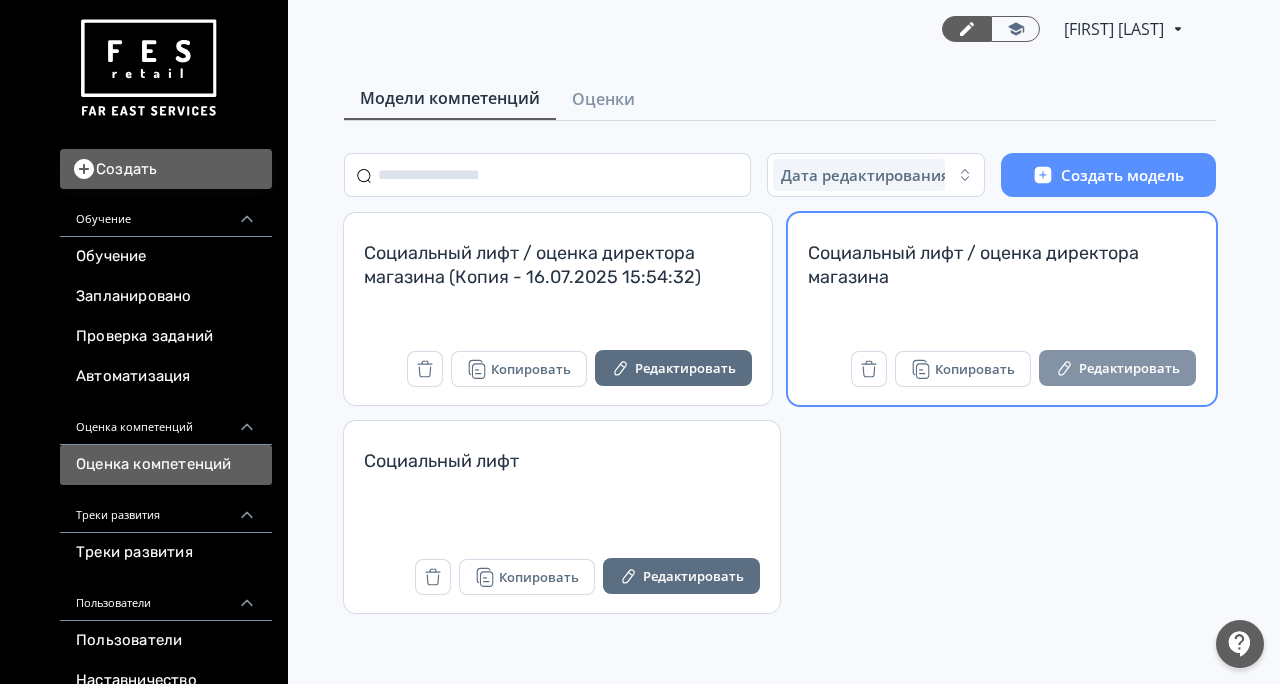 click on "Редактировать" at bounding box center (1117, 368) 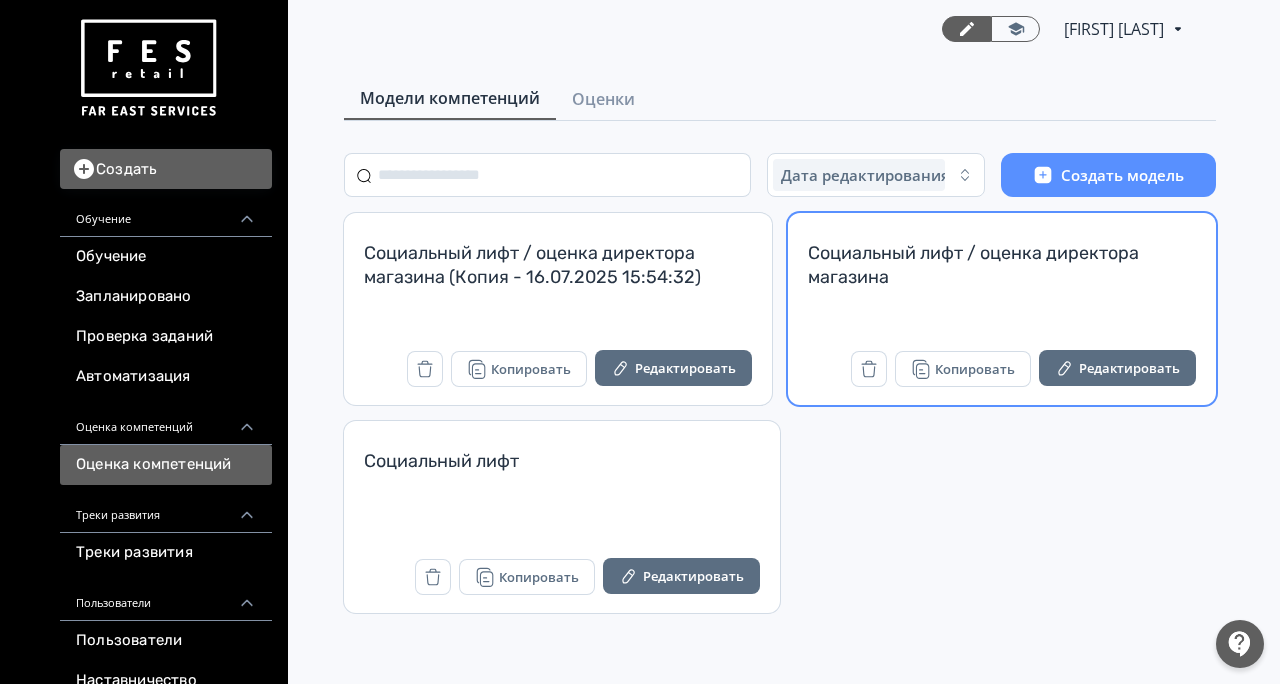 scroll, scrollTop: 0, scrollLeft: 0, axis: both 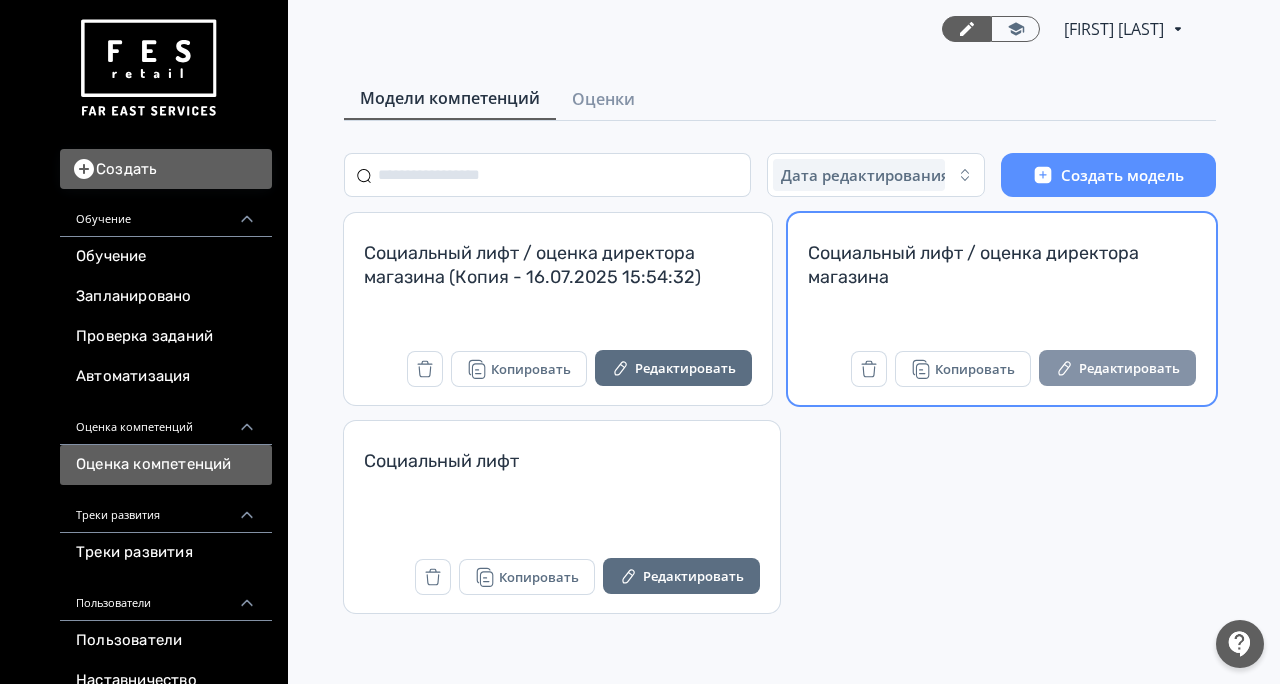 click on "Редактировать" at bounding box center [1117, 368] 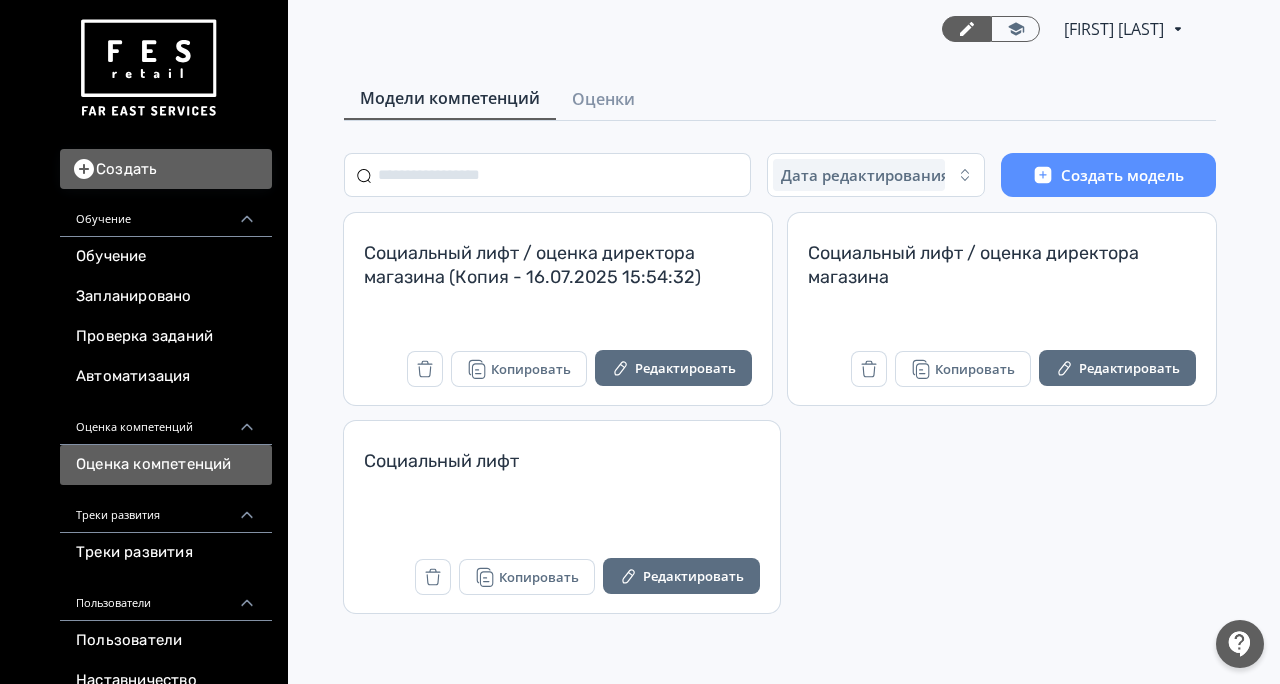 scroll, scrollTop: 0, scrollLeft: 0, axis: both 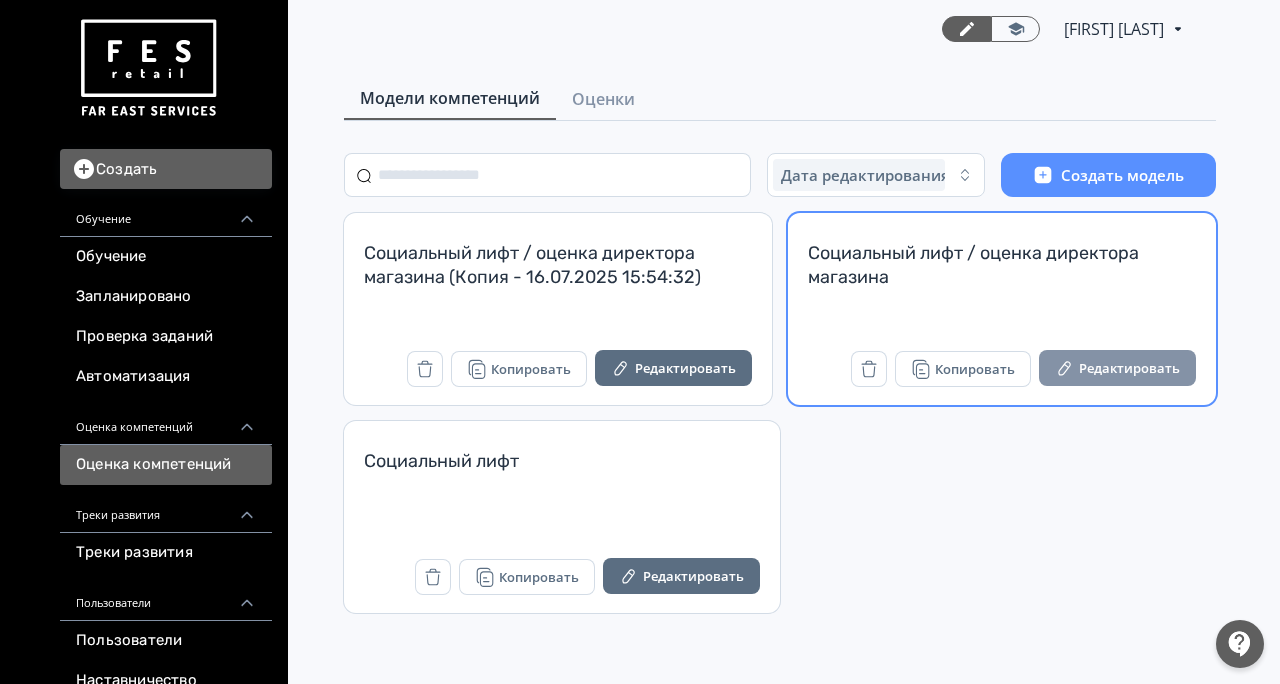 click on "Редактировать" at bounding box center (1117, 368) 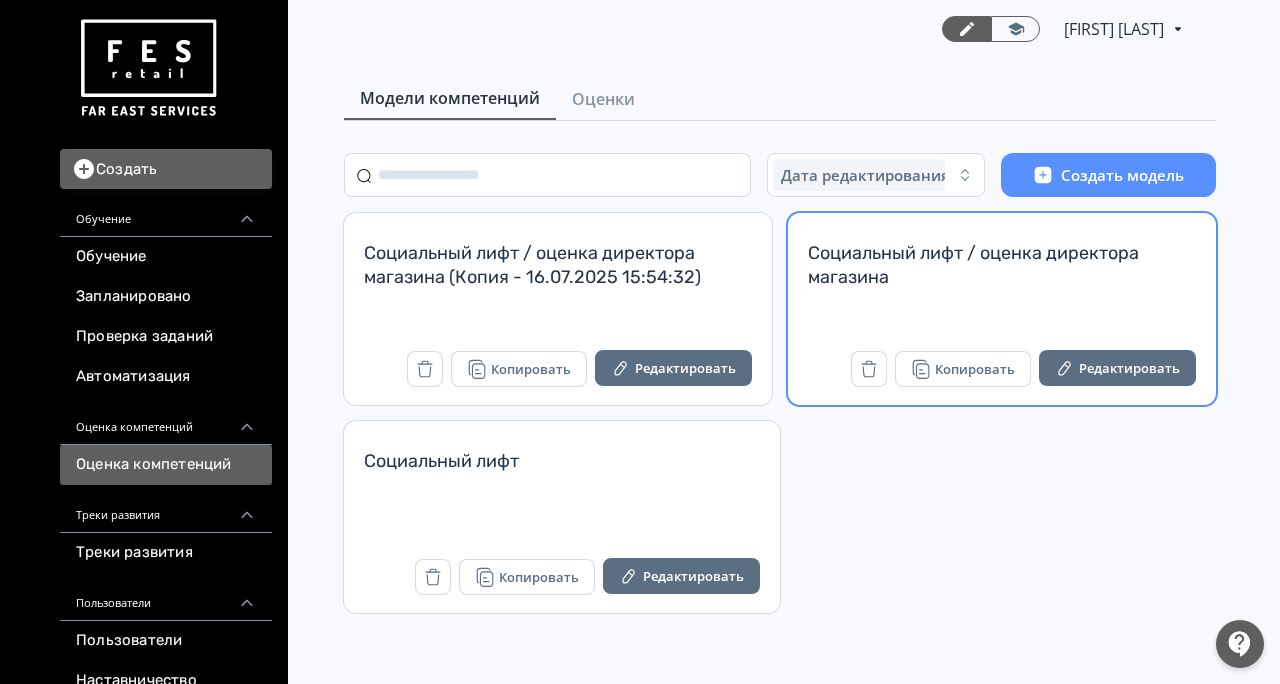 scroll, scrollTop: 0, scrollLeft: 0, axis: both 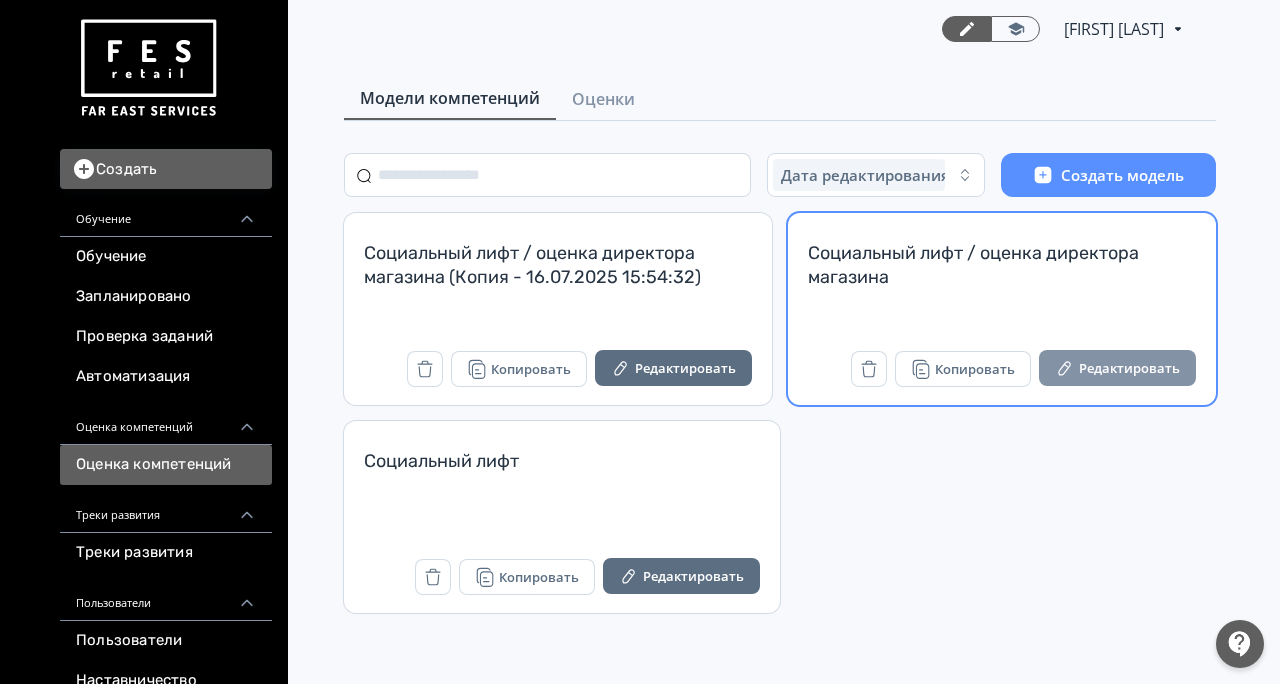 click on "Редактировать" at bounding box center [1117, 368] 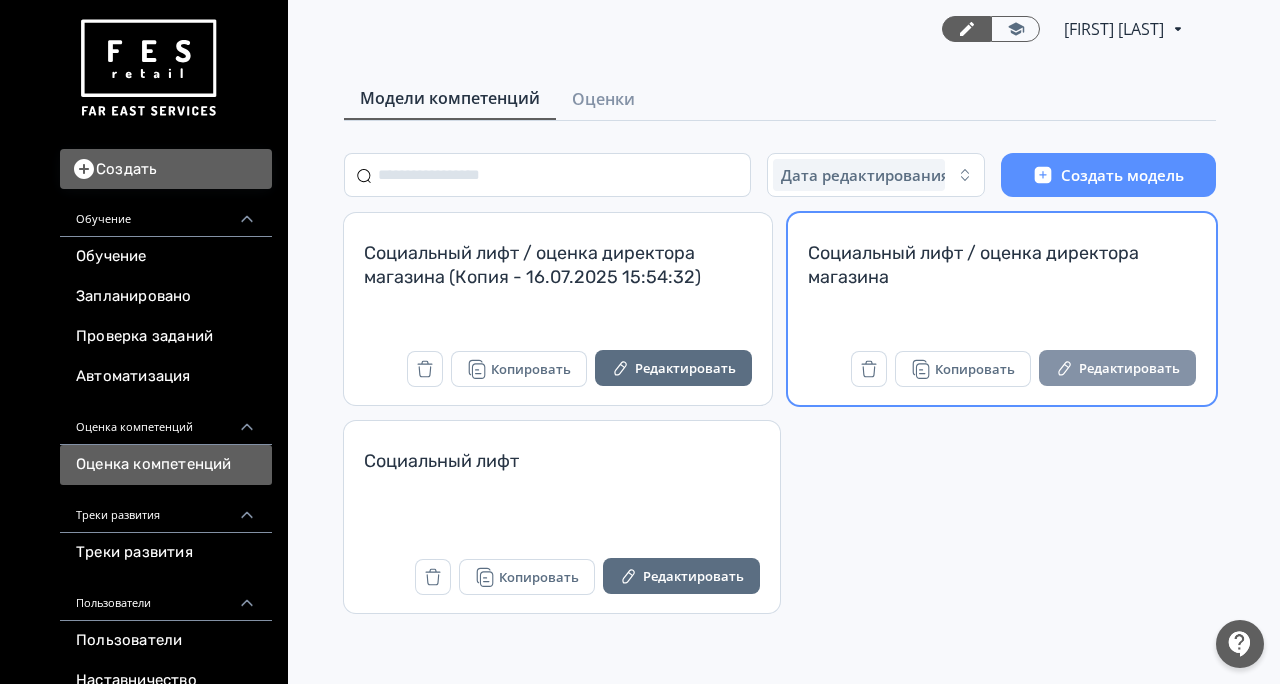 scroll, scrollTop: 0, scrollLeft: 0, axis: both 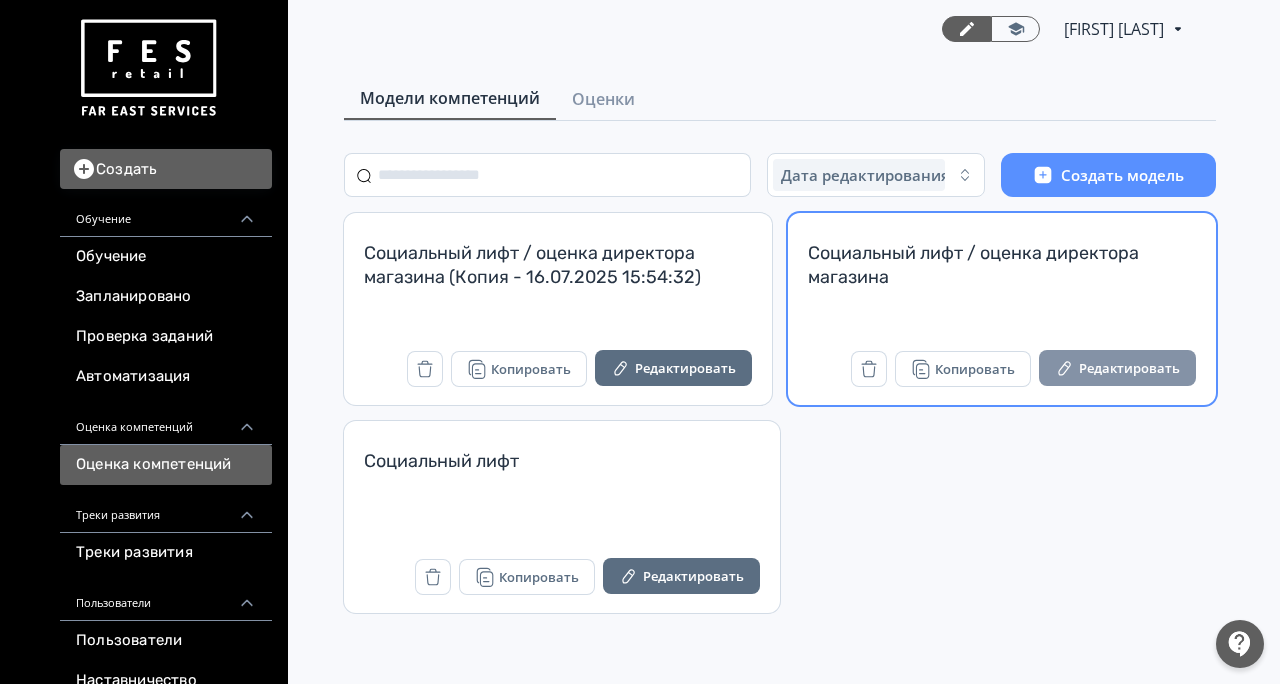 click on "Редактировать" at bounding box center (1117, 368) 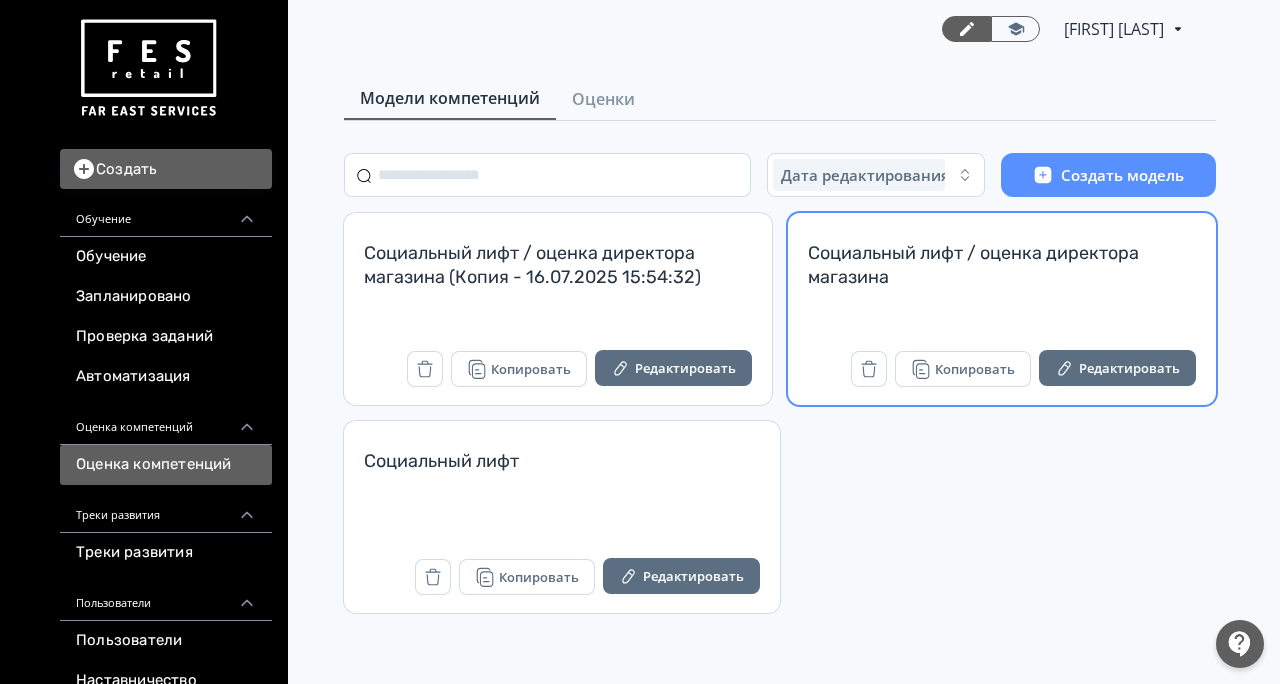 scroll, scrollTop: 0, scrollLeft: 0, axis: both 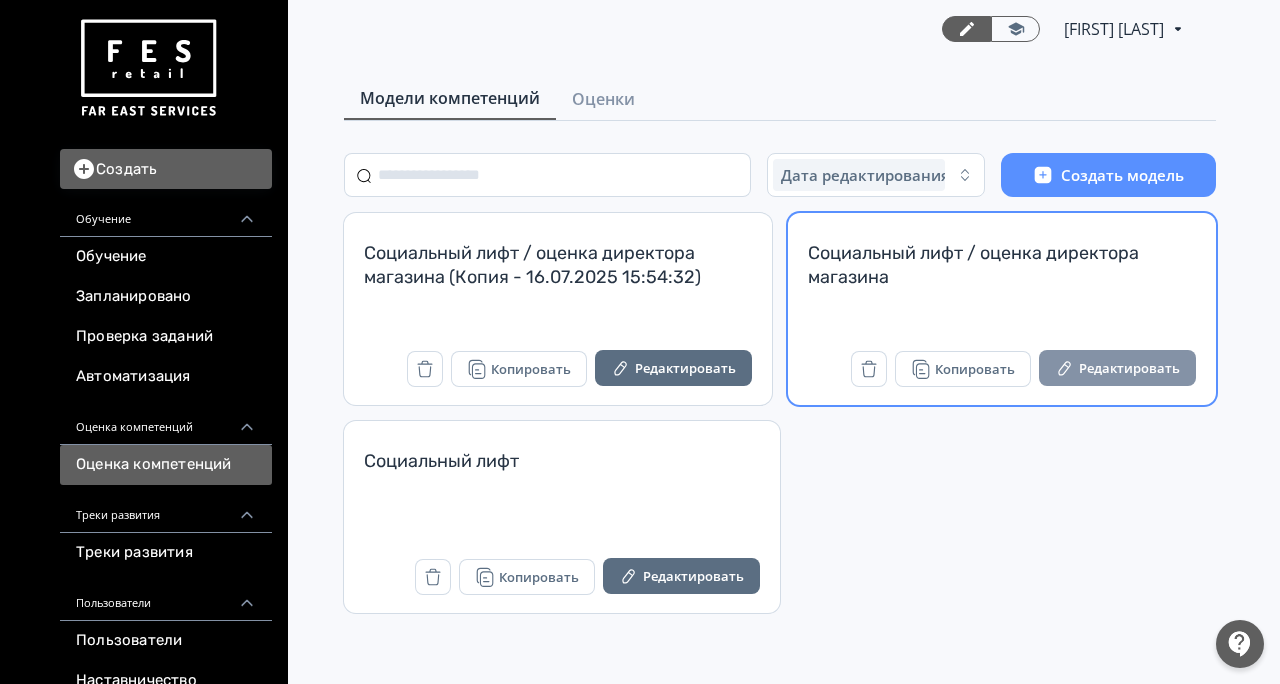 click on "Редактировать" at bounding box center (1117, 368) 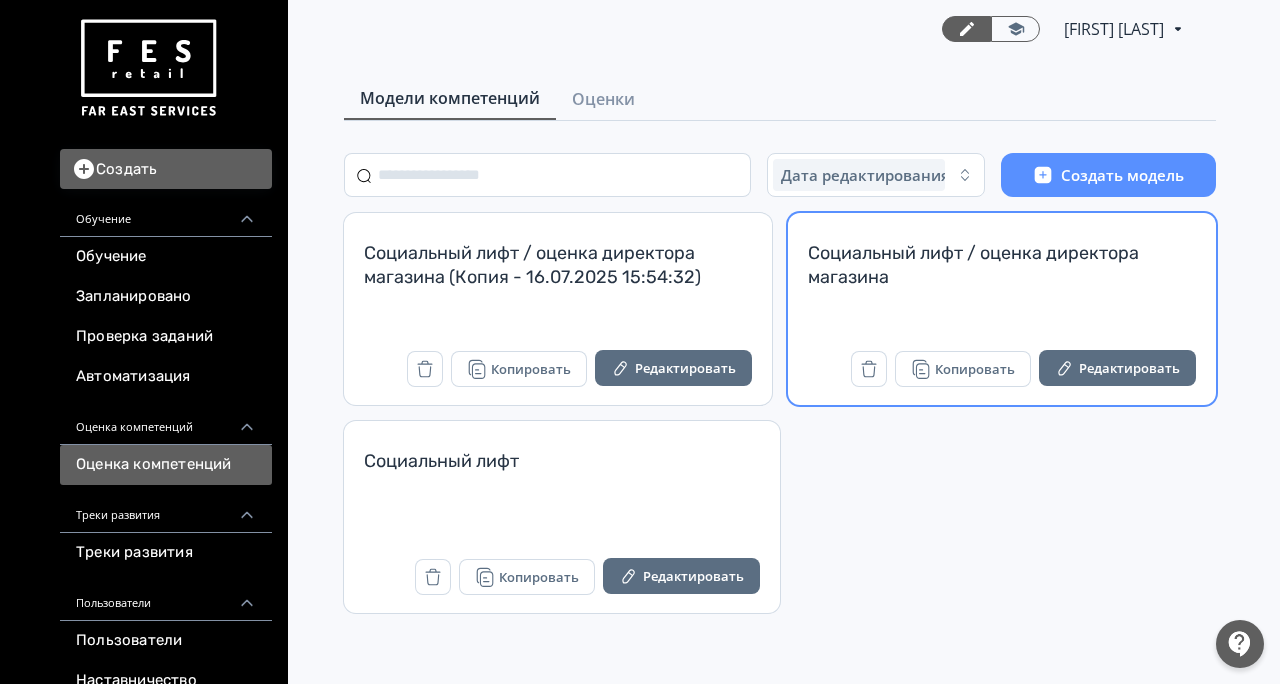 scroll, scrollTop: 0, scrollLeft: 0, axis: both 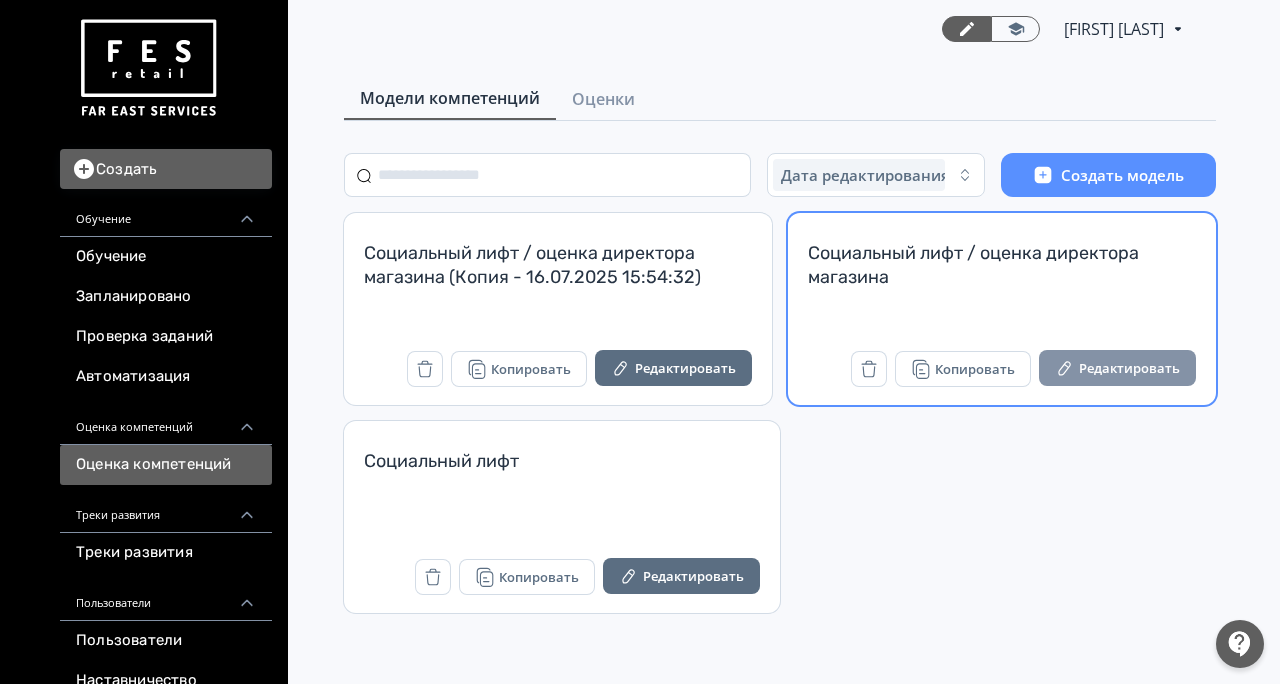 click 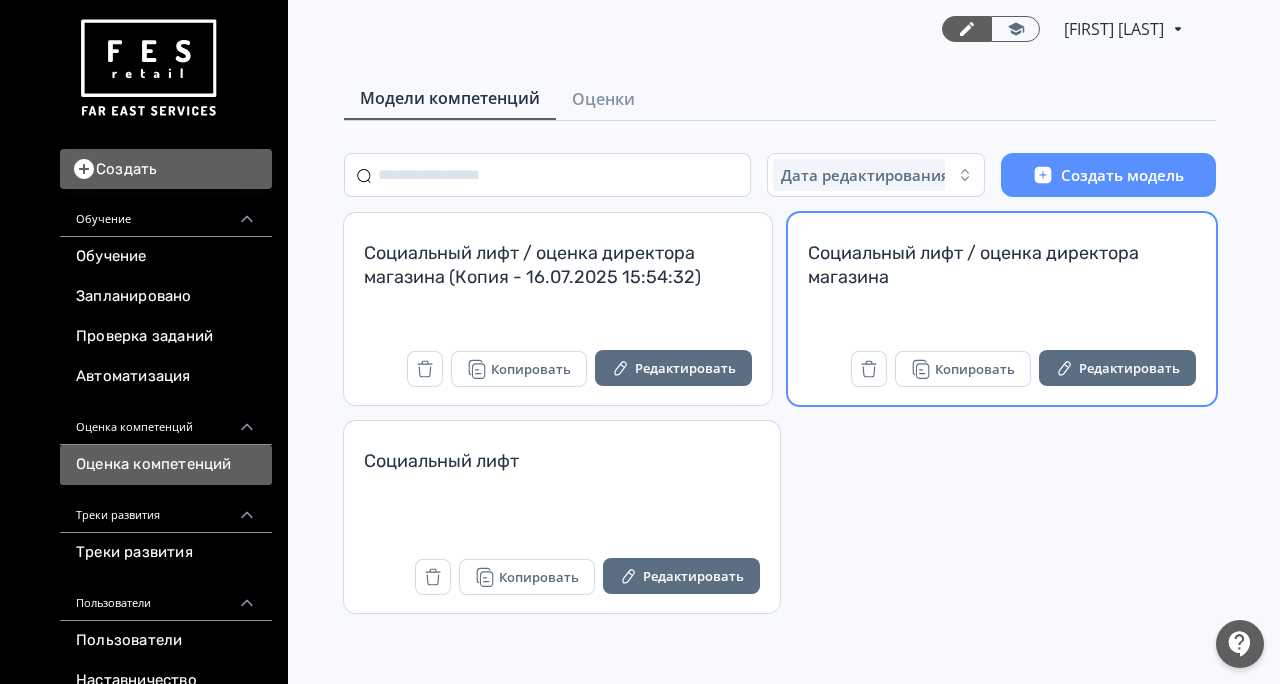 scroll, scrollTop: 0, scrollLeft: 0, axis: both 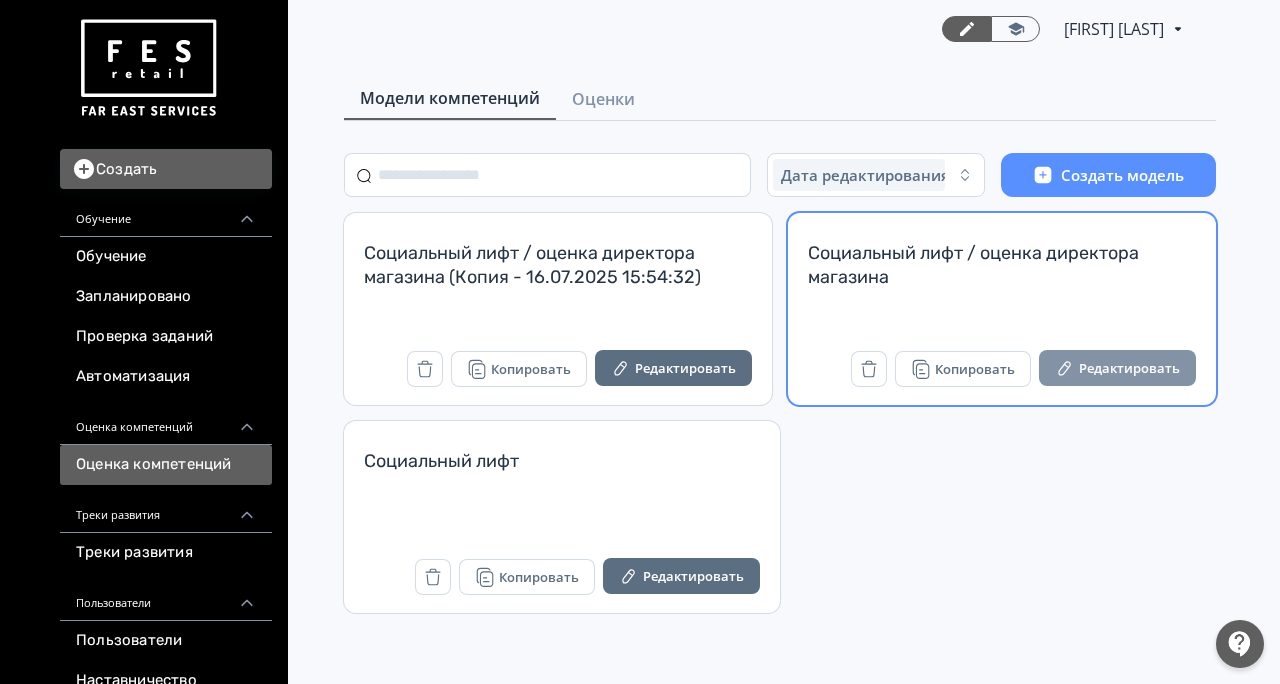 click on "Редактировать" at bounding box center [1117, 368] 